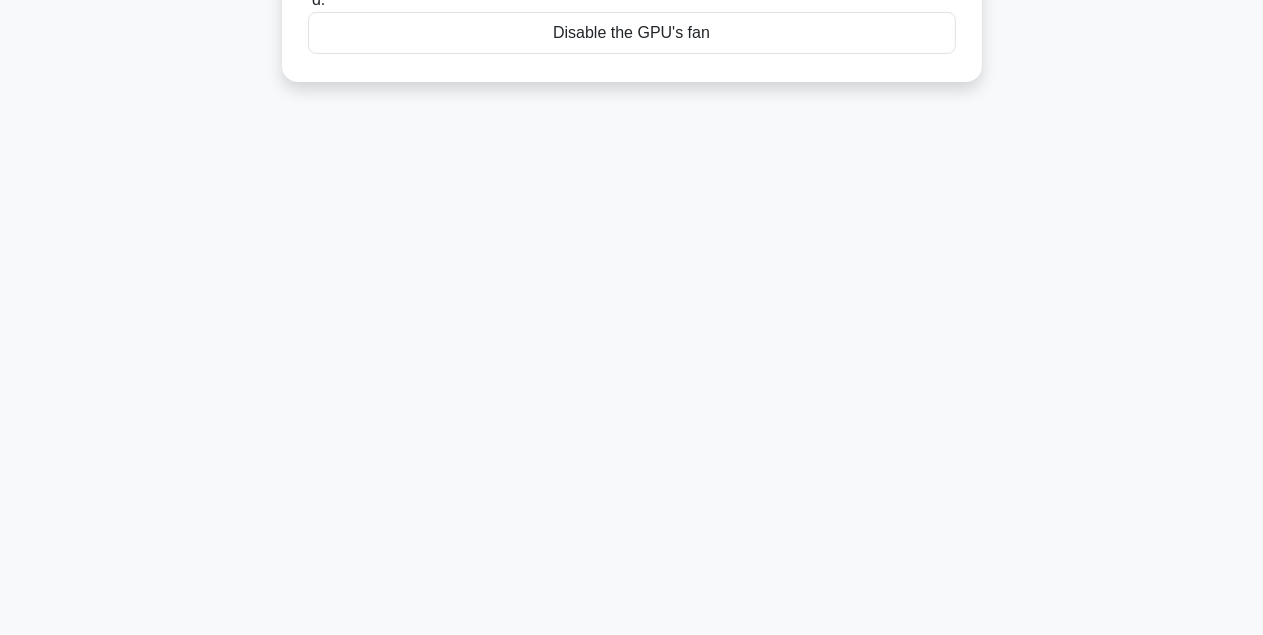 scroll, scrollTop: 445, scrollLeft: 0, axis: vertical 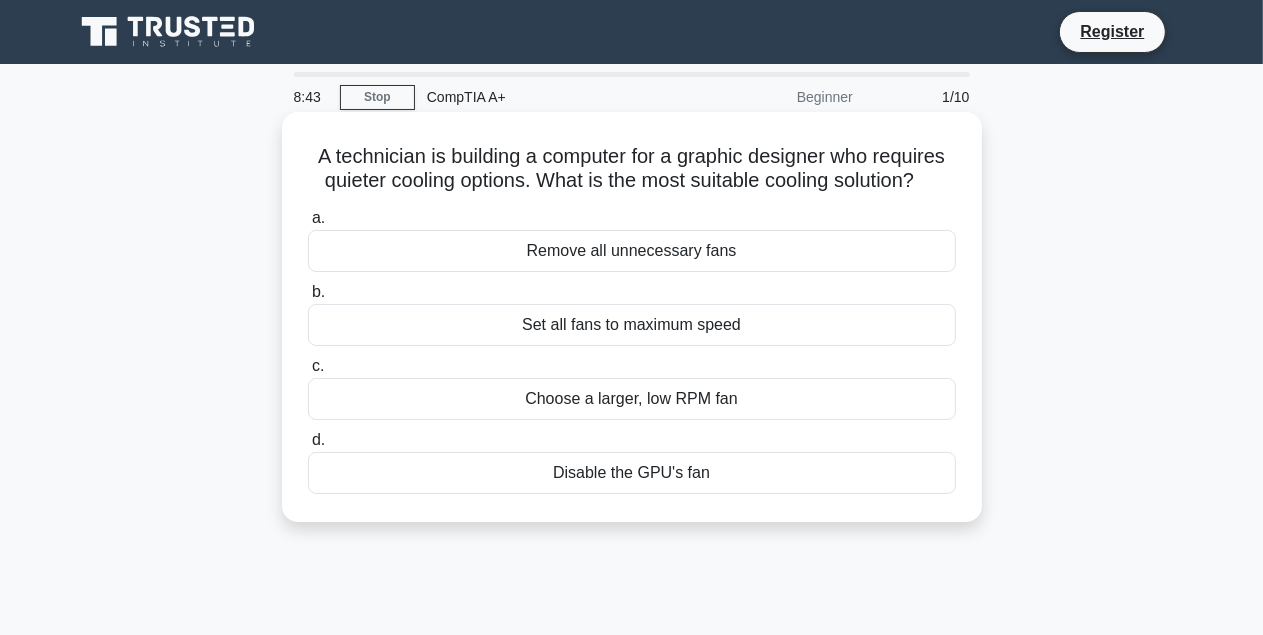 drag, startPoint x: 56, startPoint y: 229, endPoint x: 379, endPoint y: 175, distance: 327.48282 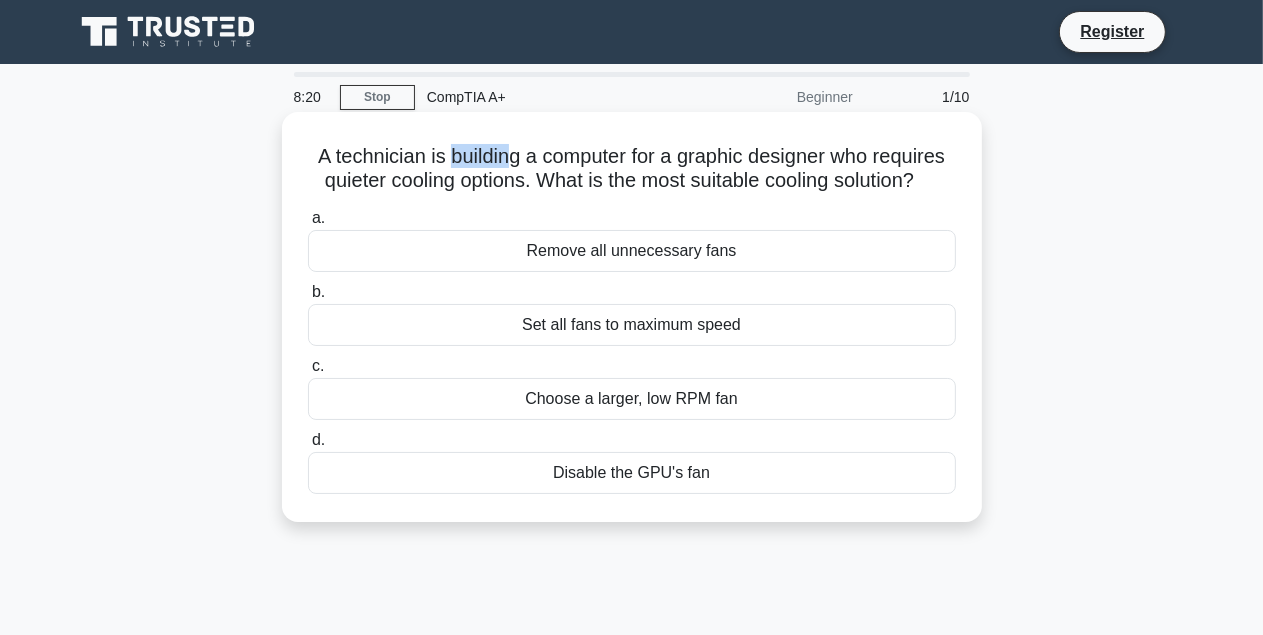 drag, startPoint x: 447, startPoint y: 154, endPoint x: 514, endPoint y: 161, distance: 67.36468 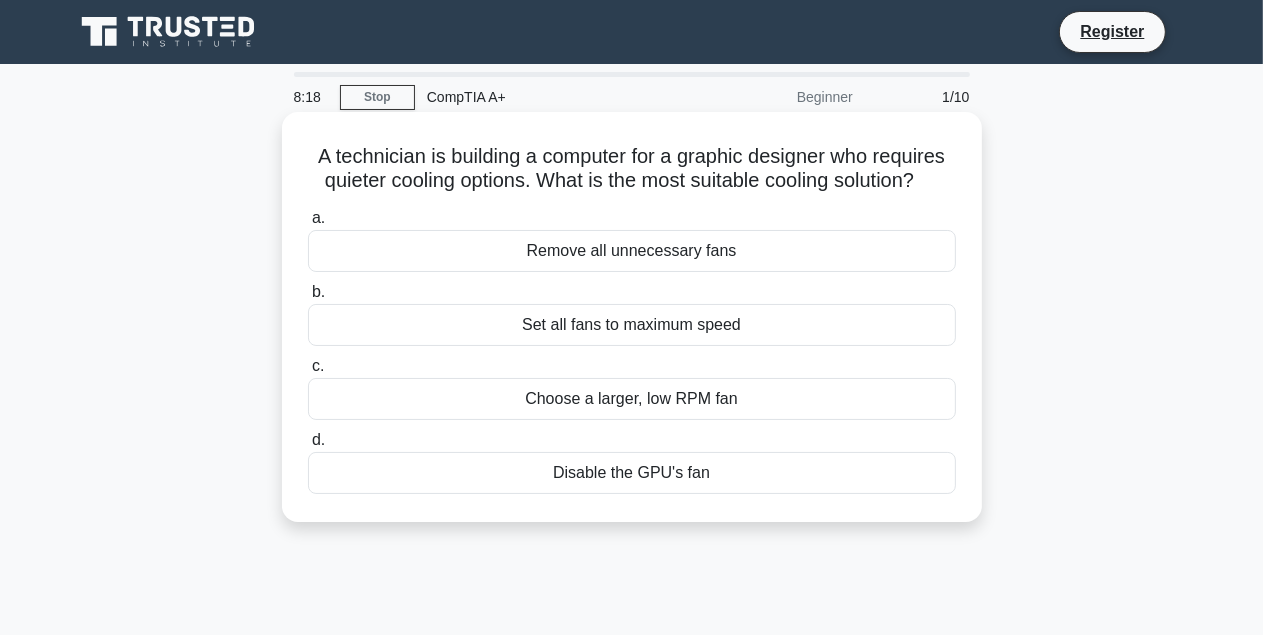 click on "A technician is building a computer for a graphic designer who requires quieter cooling options. What is the most suitable cooling solution?
.spinner_0XTQ{transform-origin:center;animation:spinner_y6GP .75s linear infinite}@keyframes spinner_y6GP{100%{transform:rotate(360deg)}}" at bounding box center (632, 169) 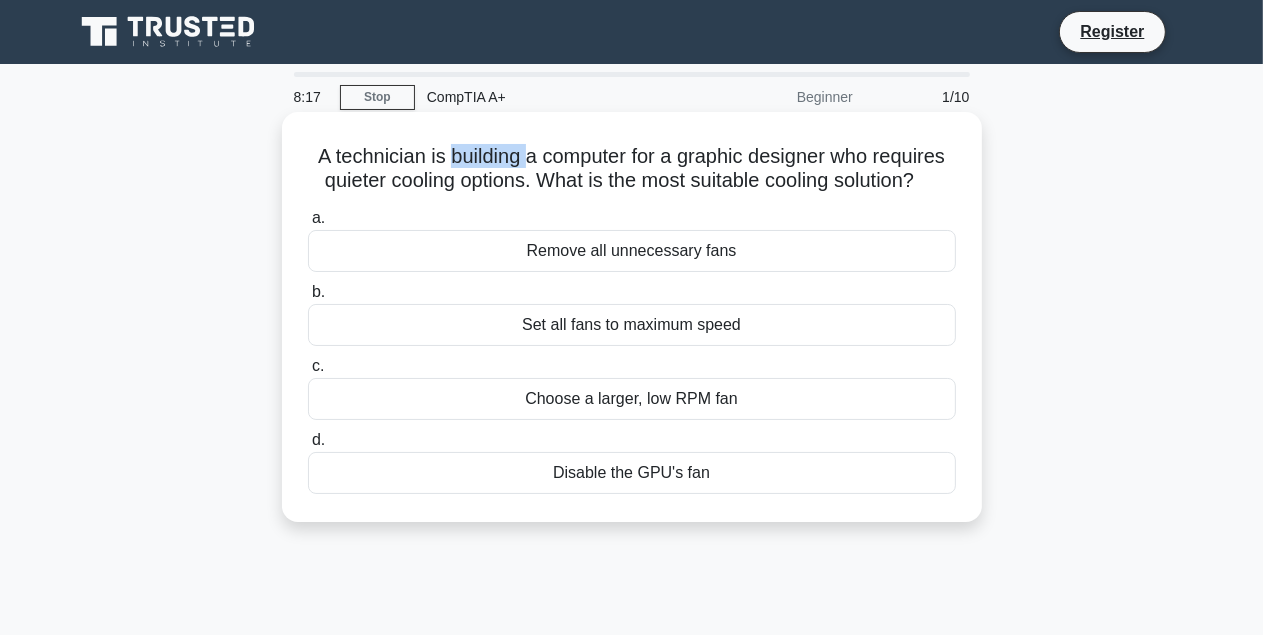 drag, startPoint x: 454, startPoint y: 158, endPoint x: 529, endPoint y: 163, distance: 75.16648 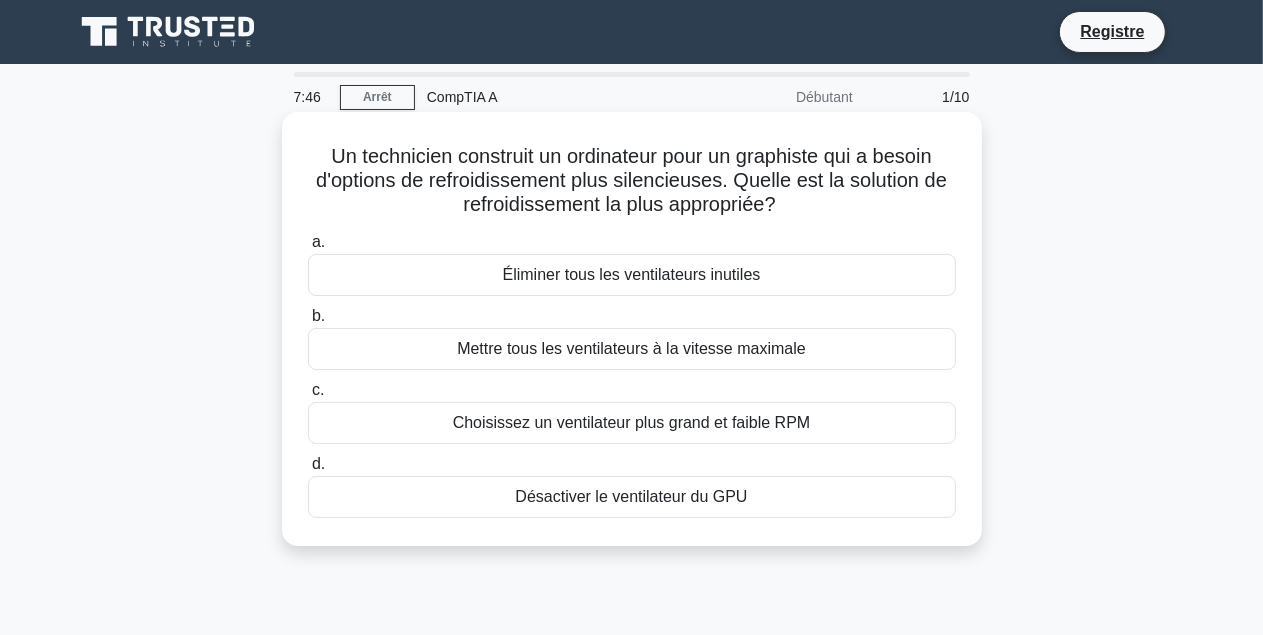 click on "Éliminer tous les ventilateurs inutiles" at bounding box center [632, 275] 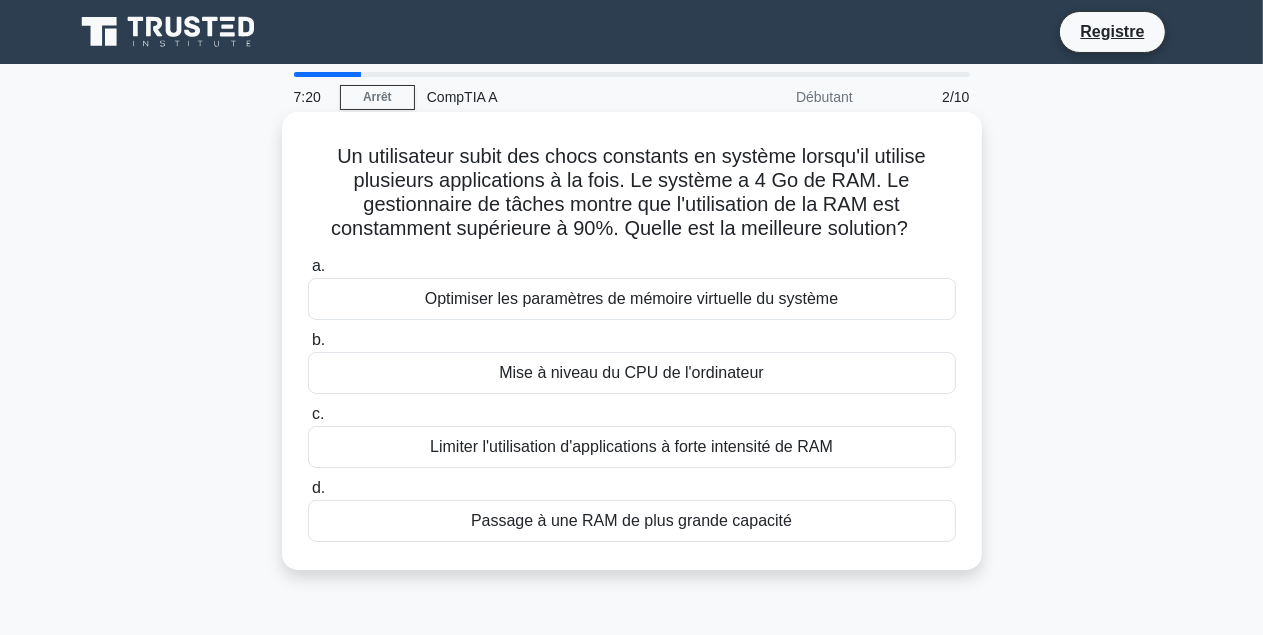 click on "Passage à une RAM de plus grande capacité" at bounding box center [632, 521] 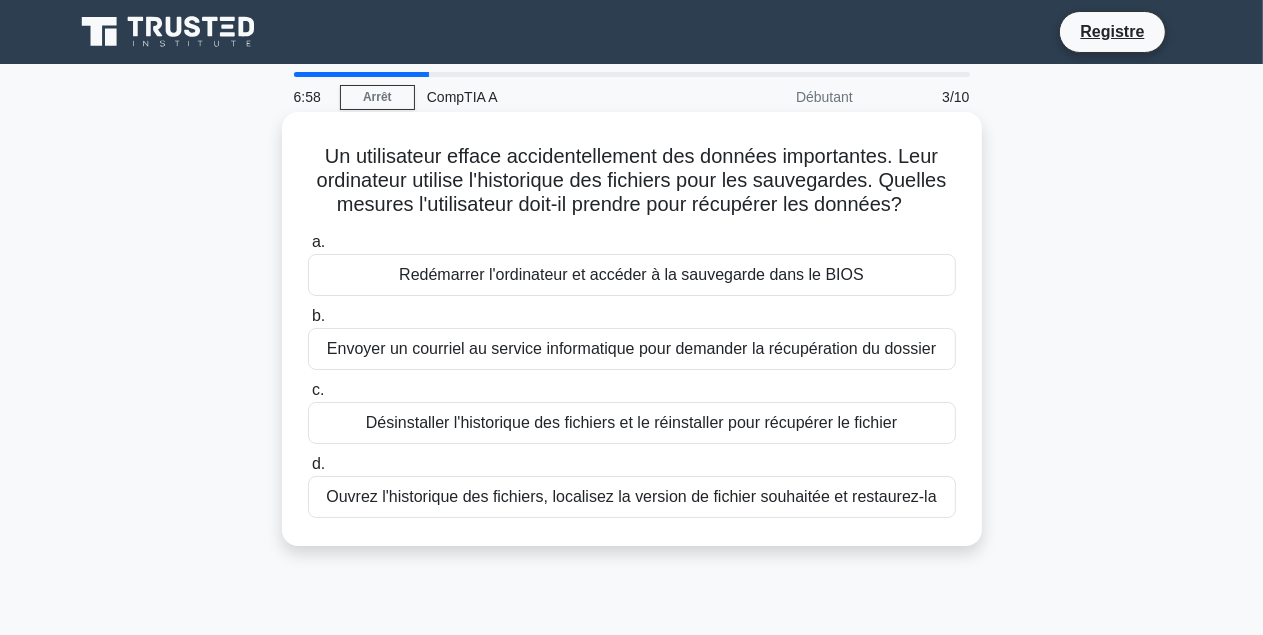 click on "Ouvrez l'historique des fichiers, localisez la version de fichier souhaitée et restaurez-la" at bounding box center [632, 497] 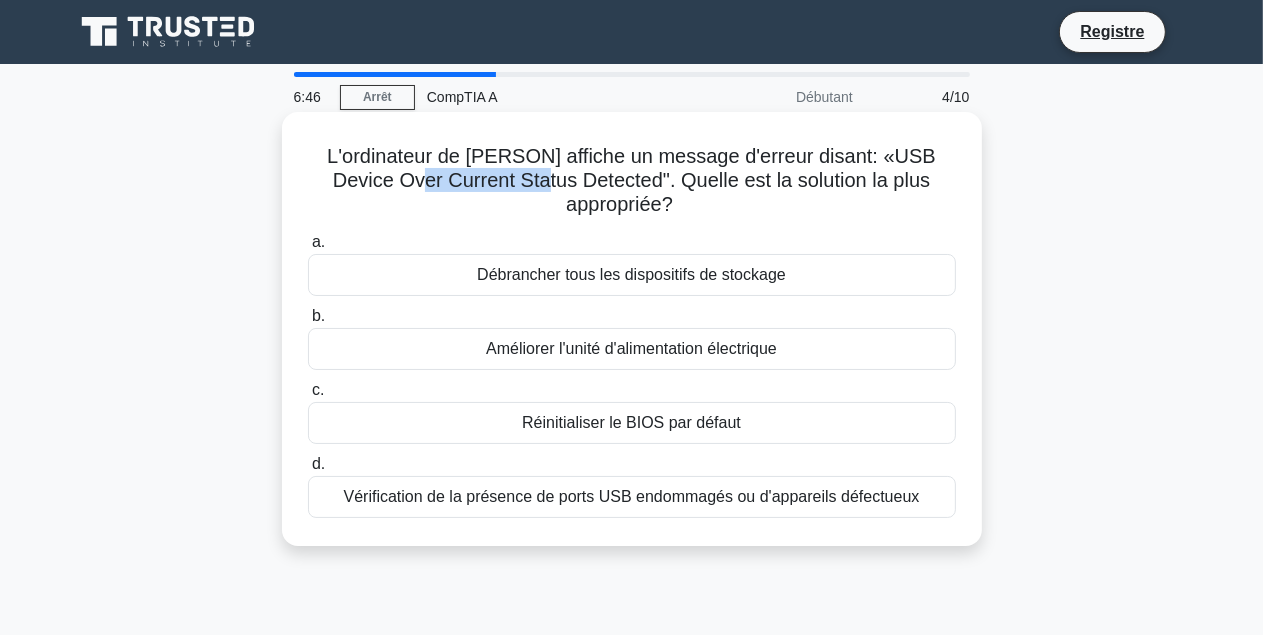 drag, startPoint x: 330, startPoint y: 183, endPoint x: 453, endPoint y: 176, distance: 123.19903 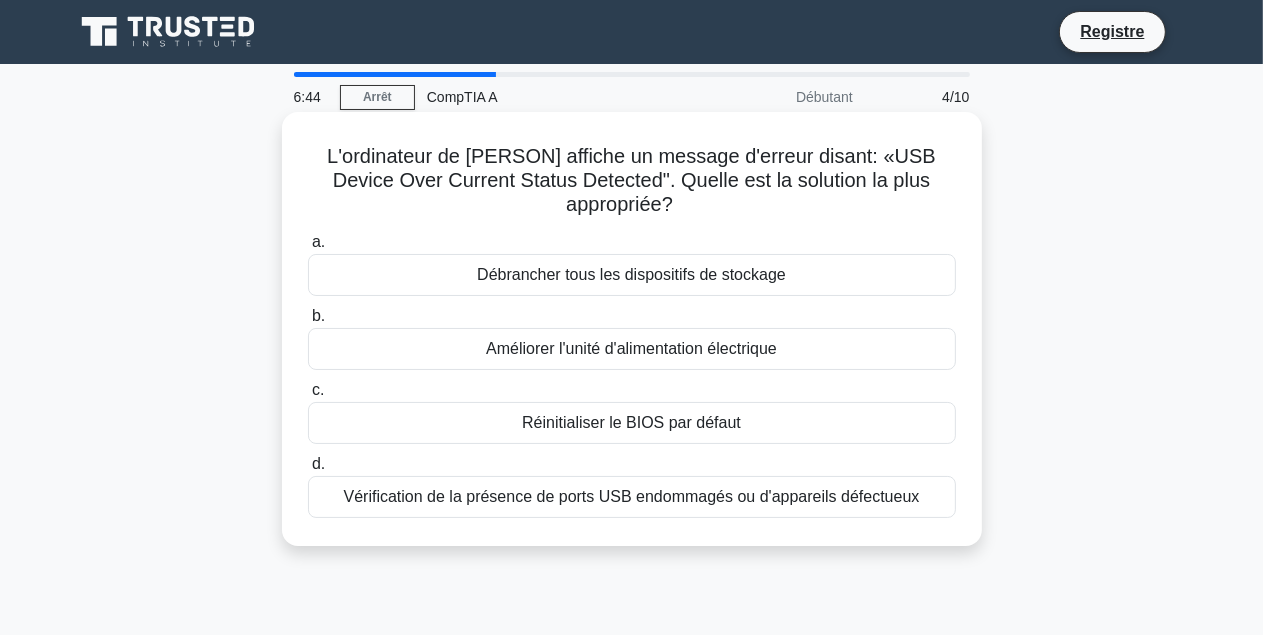click on "L'ordinateur de Jeff affiche un message d'erreur disant: «USB Device Over Current Status Detected". Quelle est la solution la plus appropriée?
.spinner_0XTQ{transform-origin:center;animation:spinner_y6GP .75s linear infinite}@keyframes spinner_y6GP{100%{transform:rotate(360deg)}}" at bounding box center [632, 181] 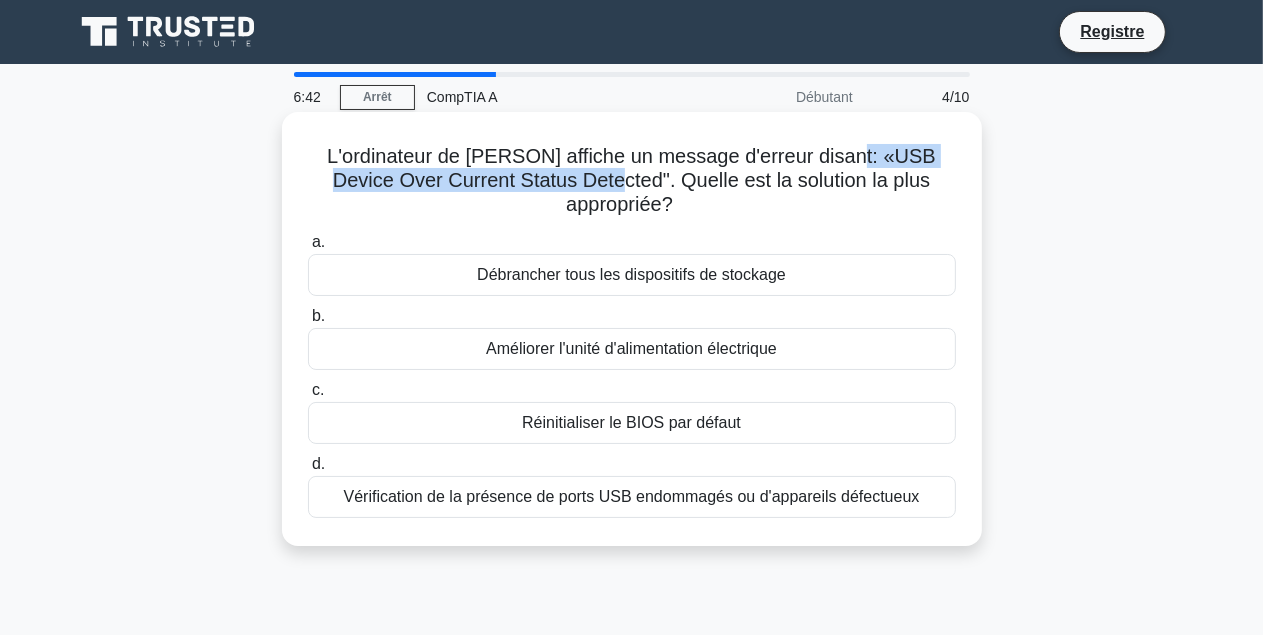 drag, startPoint x: 809, startPoint y: 158, endPoint x: 529, endPoint y: 193, distance: 282.17902 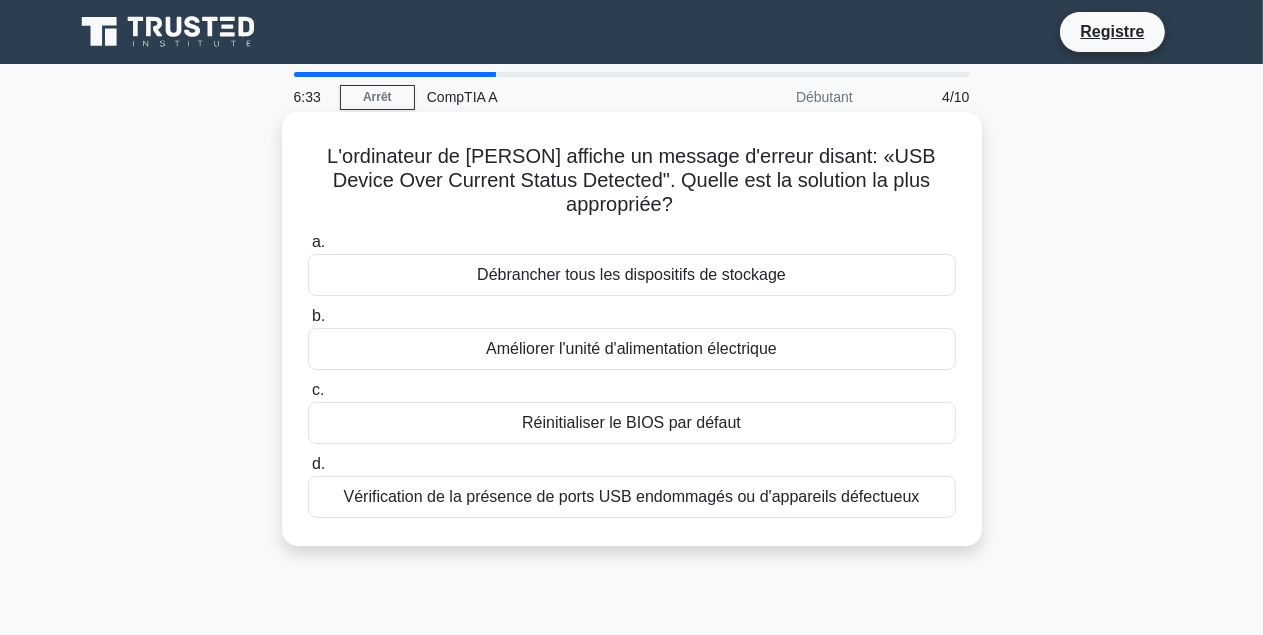 click on "Débrancher tous les dispositifs de stockage" at bounding box center (632, 275) 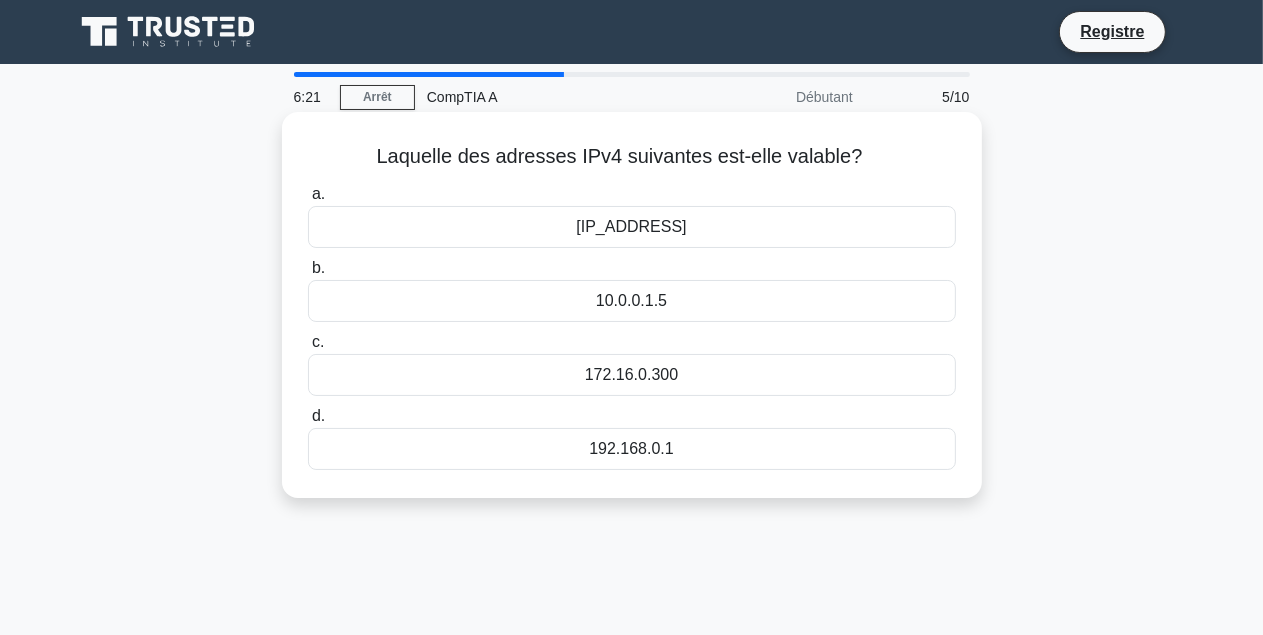 click on "192.168.0.1" at bounding box center (632, 449) 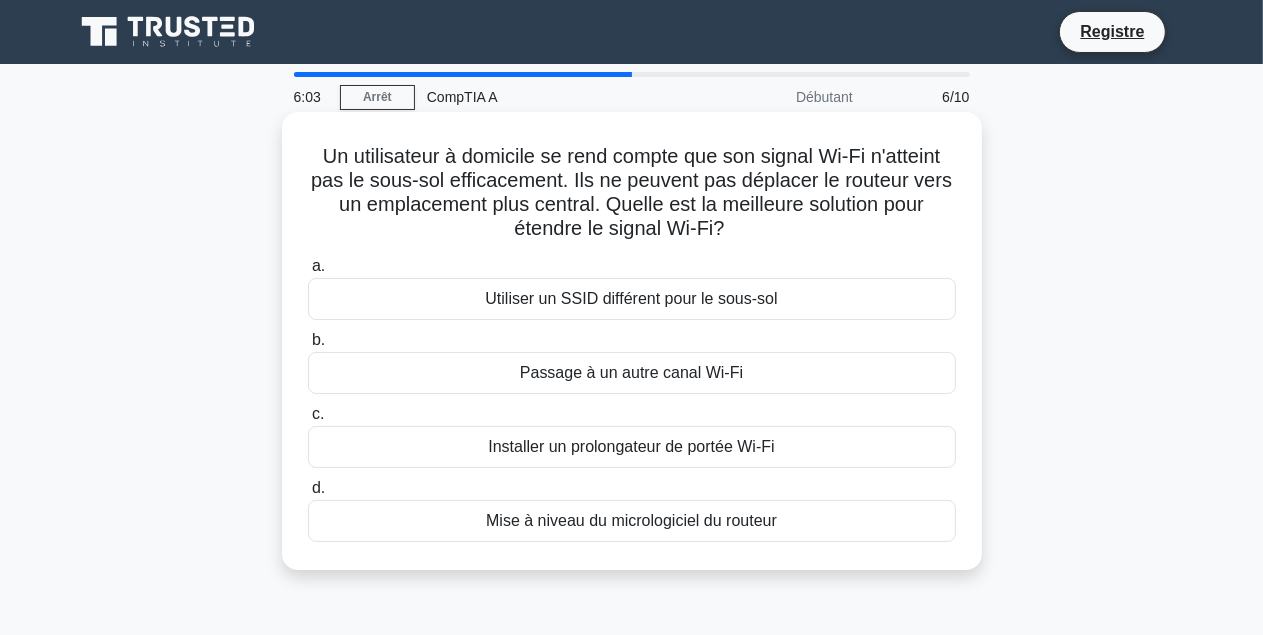 click on "Installer un prolongateur de portée Wi-Fi" at bounding box center [632, 447] 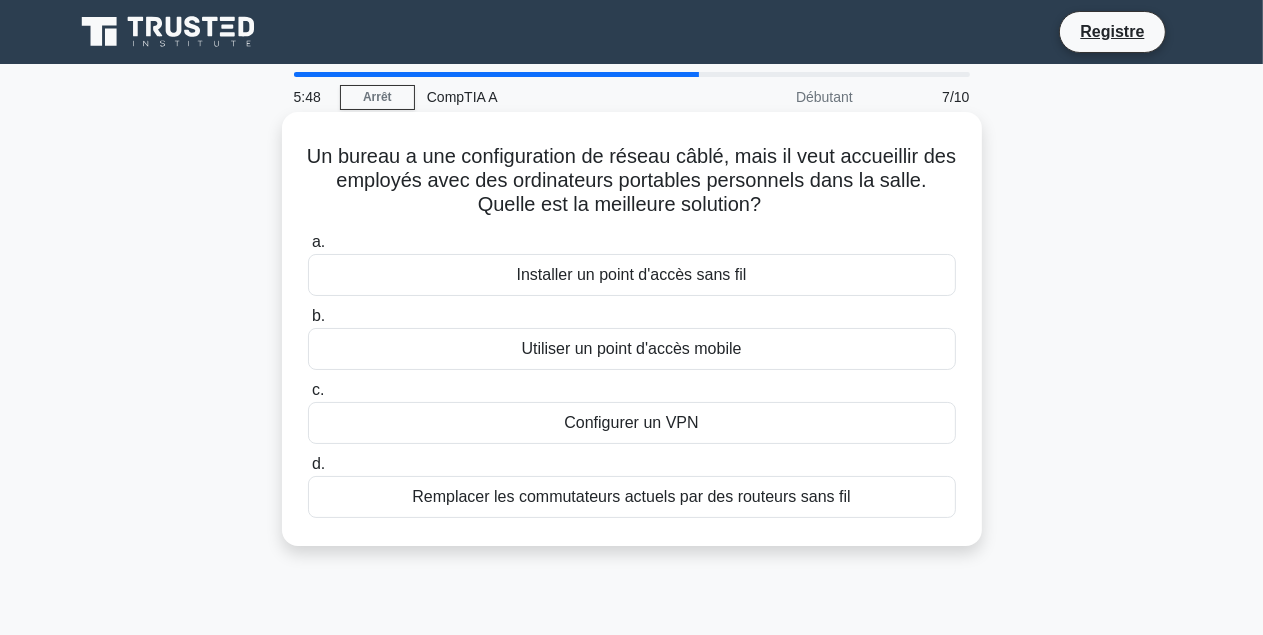 click on "Installer un point d'accès sans fil" at bounding box center [632, 275] 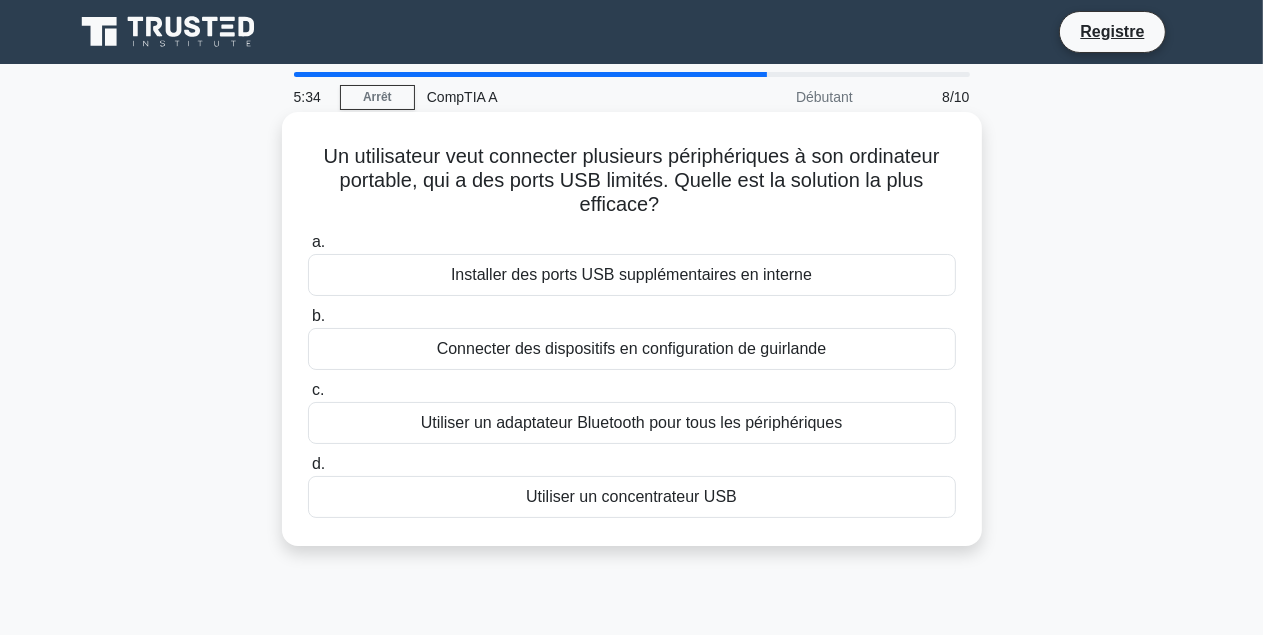 click on "Utiliser un concentrateur USB" at bounding box center [632, 497] 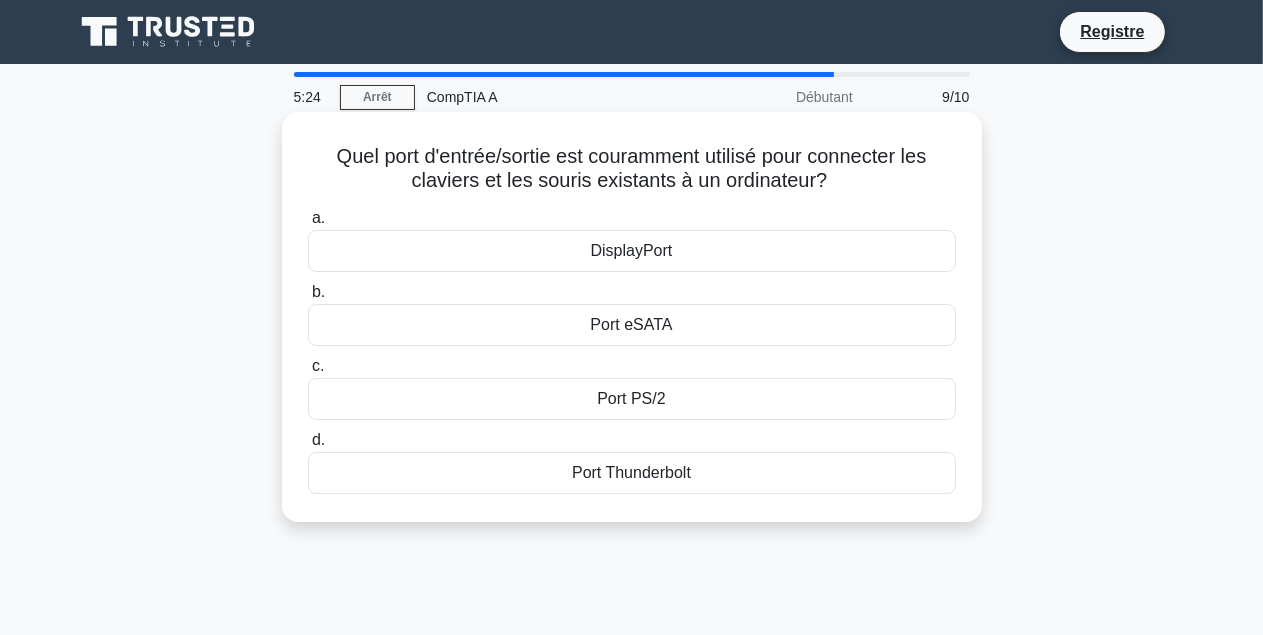 click on "Port PS/2" at bounding box center (632, 399) 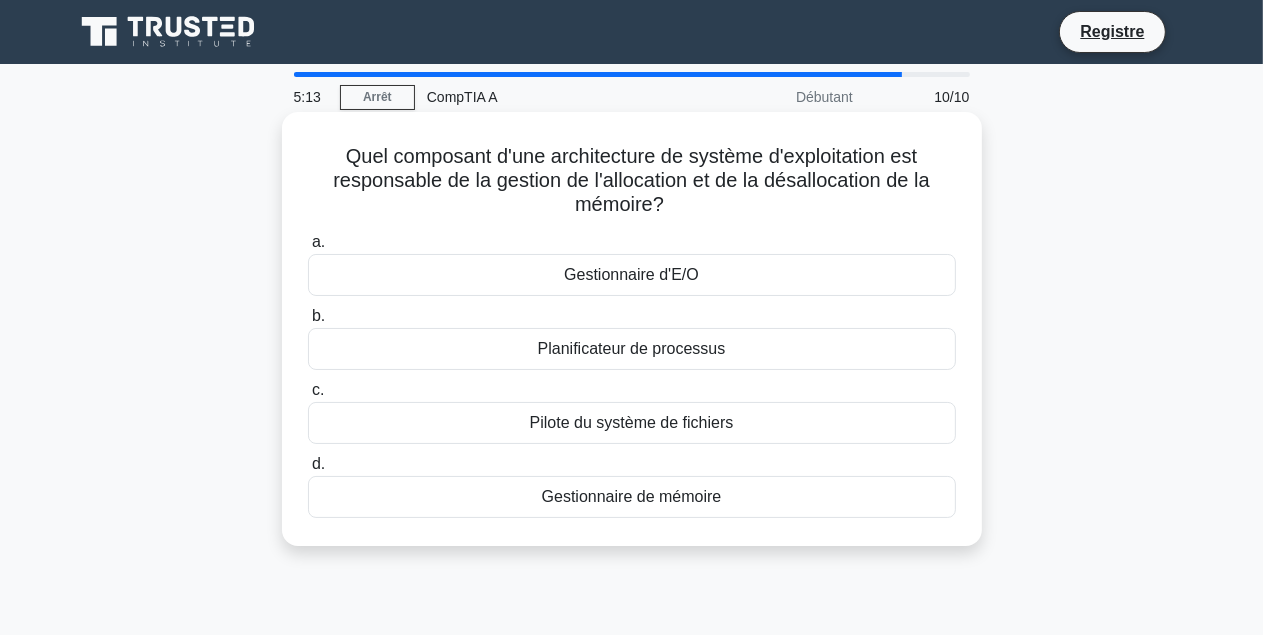 click on "Gestionnaire de mémoire" at bounding box center (632, 497) 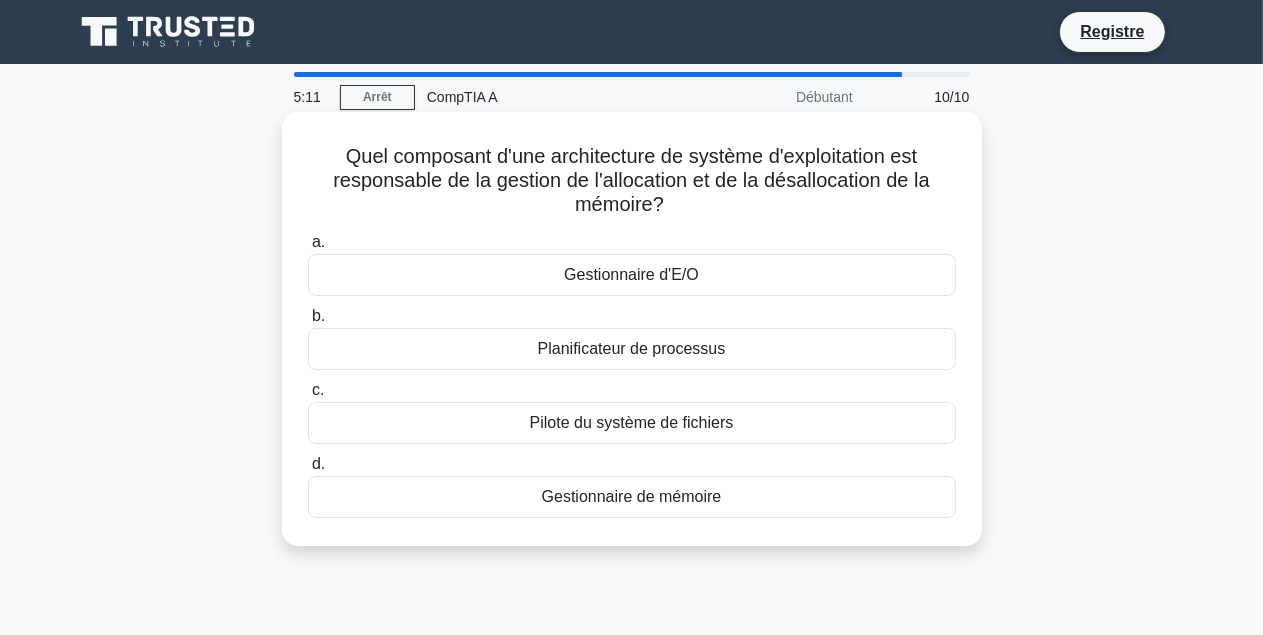click on "Gestionnaire de mémoire" at bounding box center [632, 497] 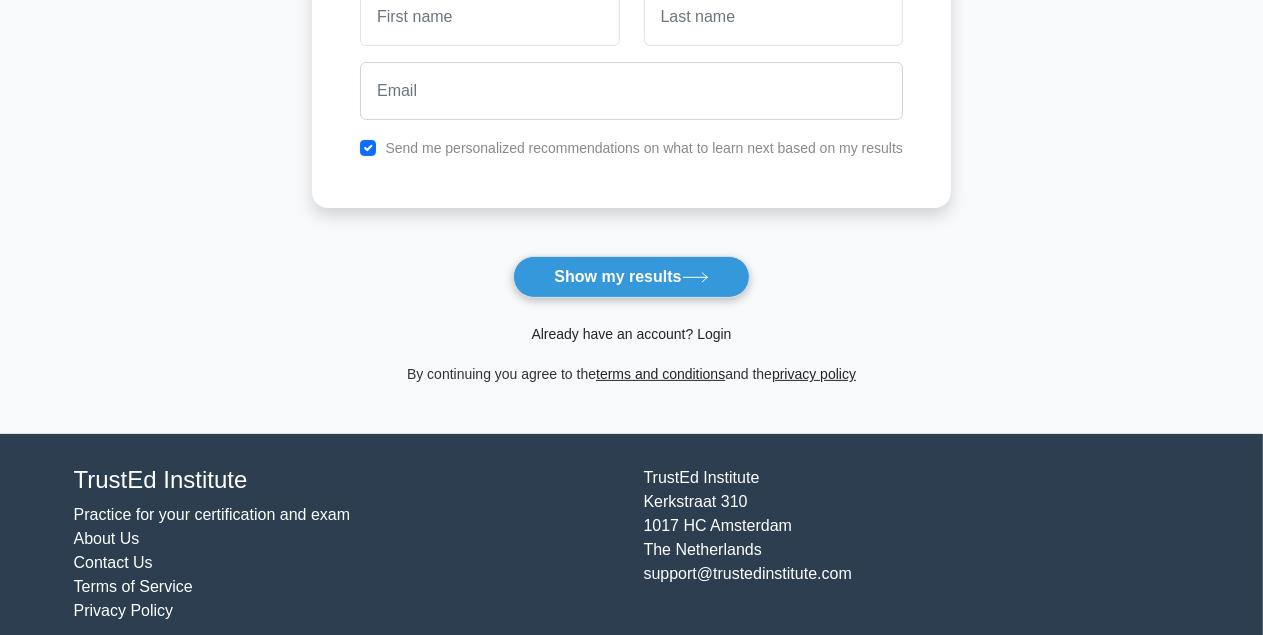scroll, scrollTop: 87, scrollLeft: 0, axis: vertical 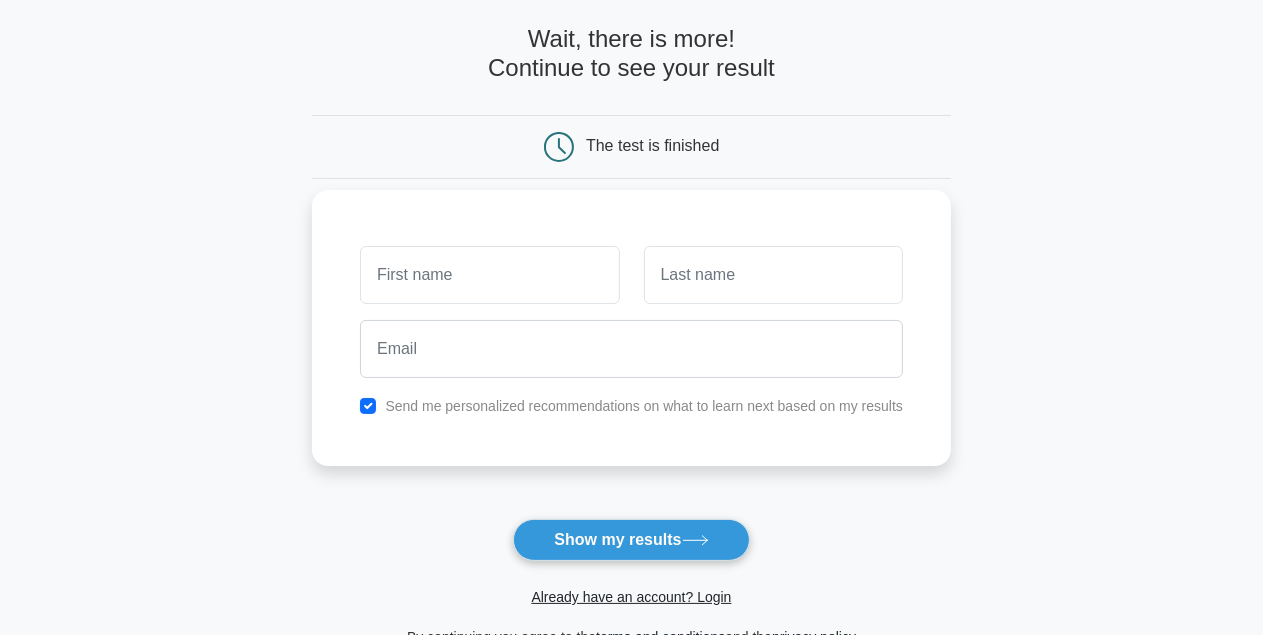 click at bounding box center (489, 275) 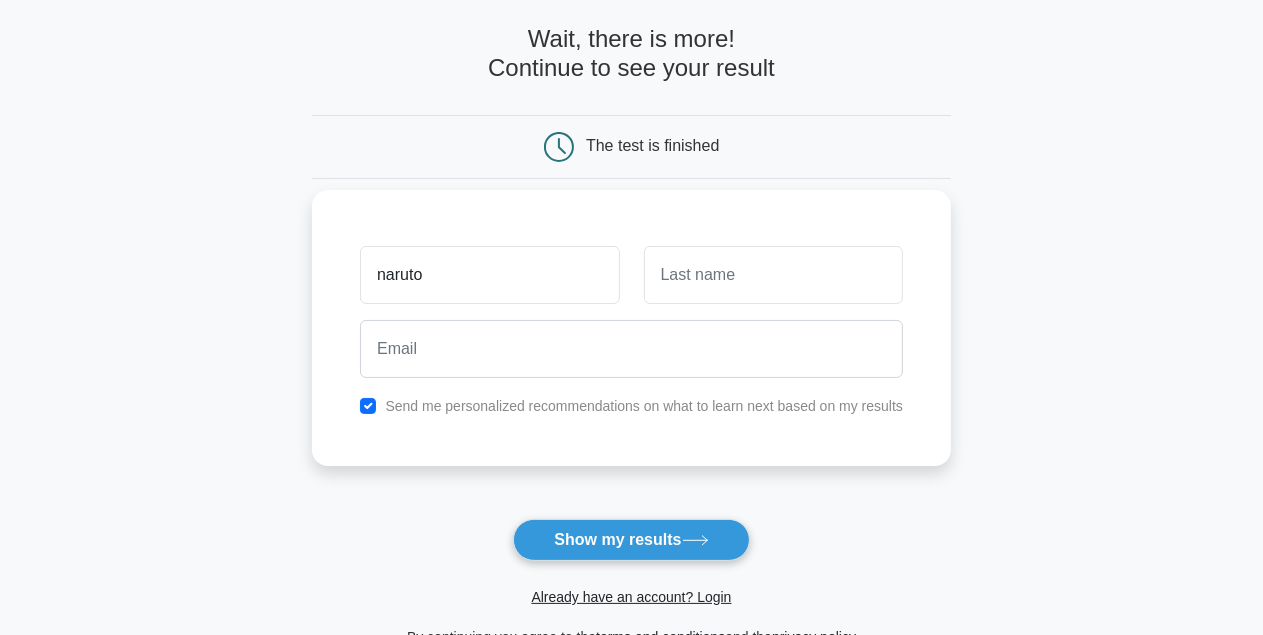 type on "naruto" 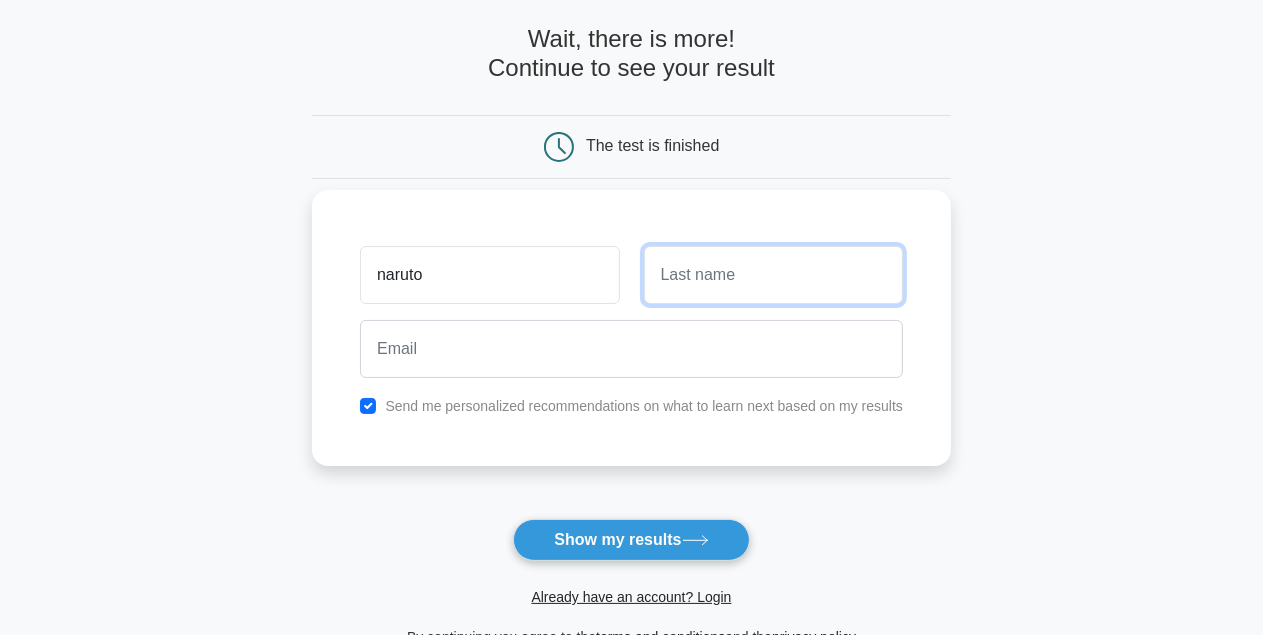 click at bounding box center [773, 275] 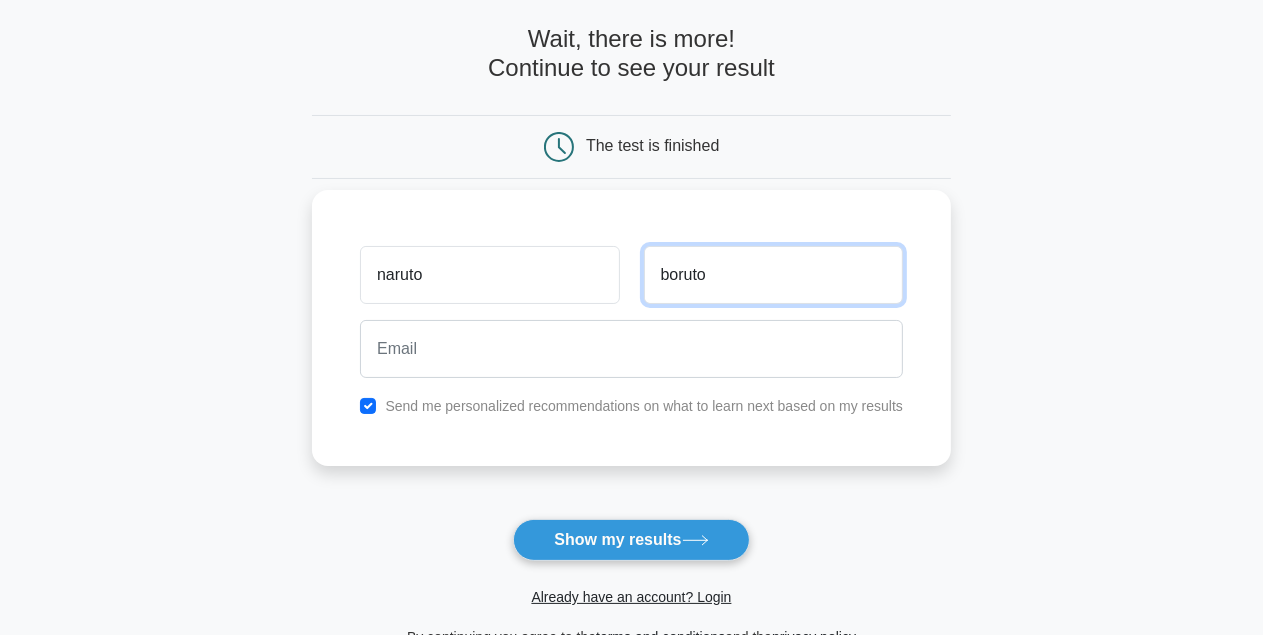 type on "boruto" 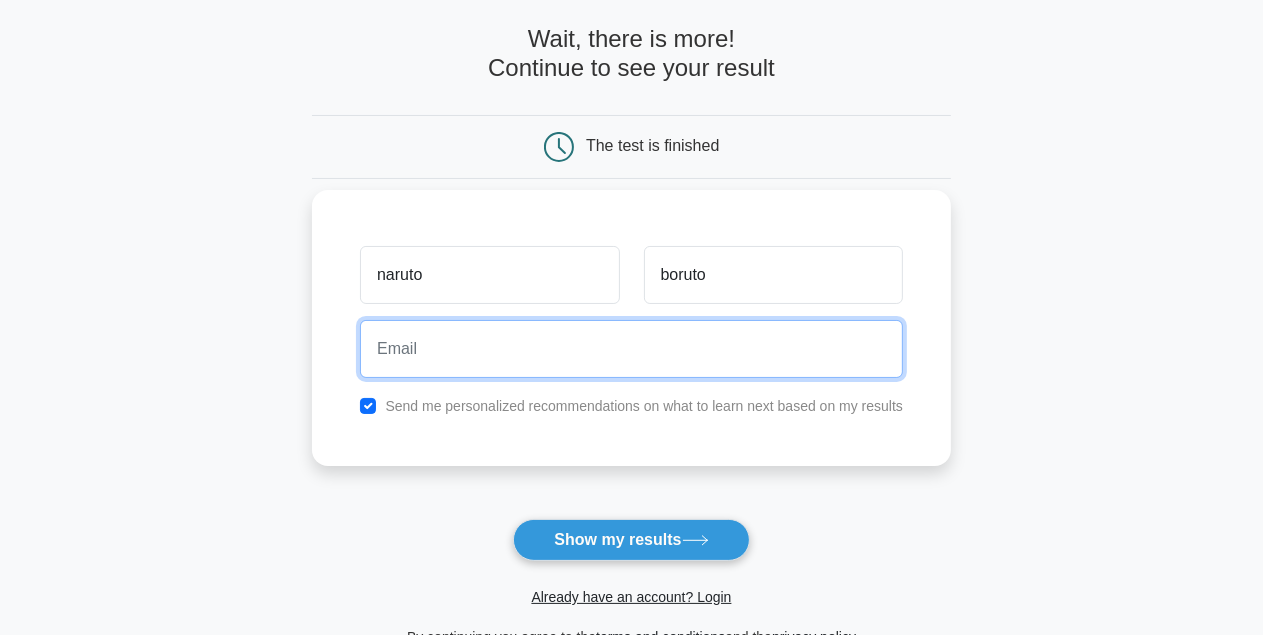 click at bounding box center [631, 349] 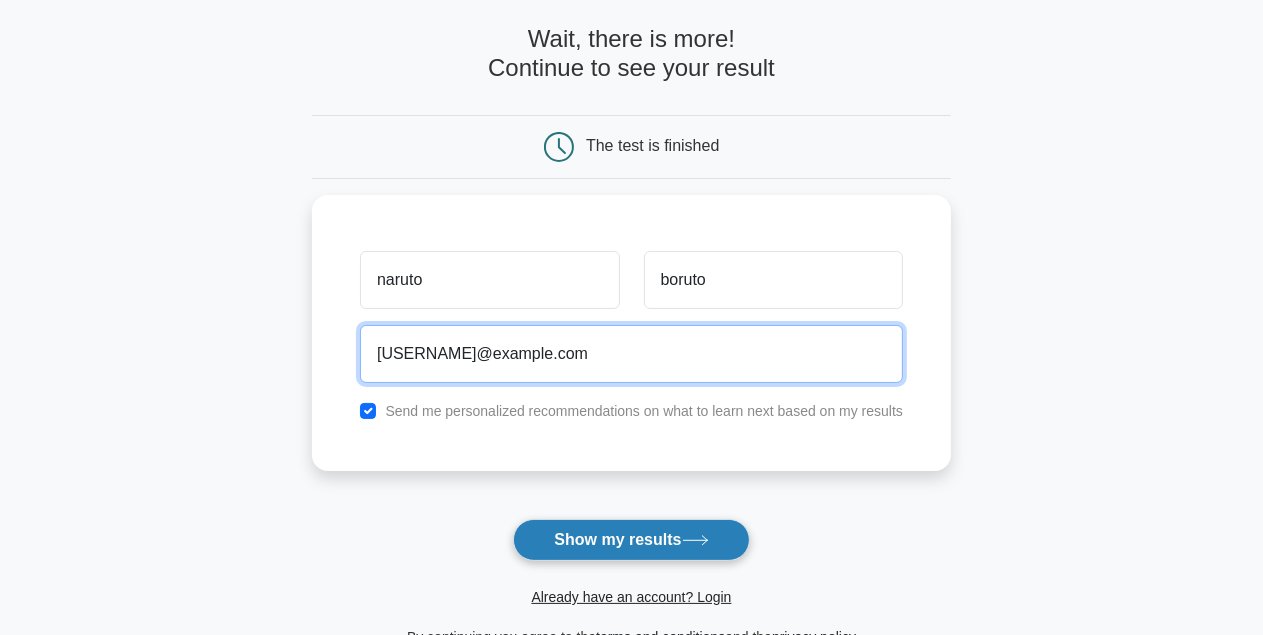 type on "narutoborutonextgeneration42@gmail.com" 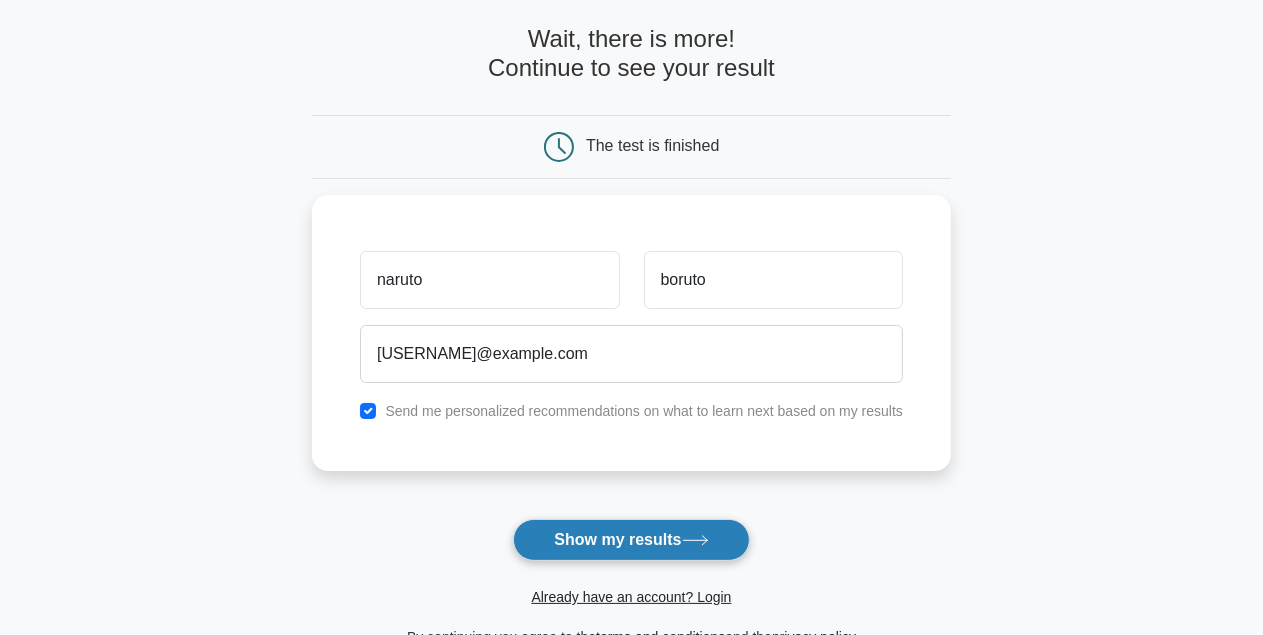 click on "Show my results" at bounding box center (631, 540) 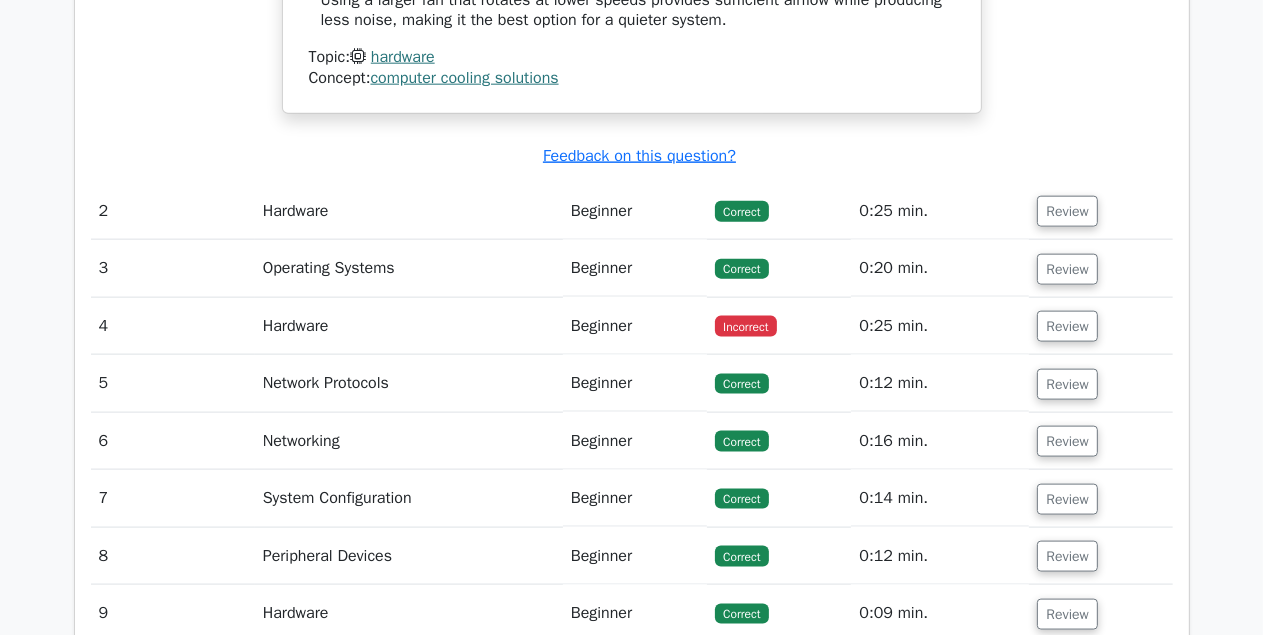 scroll, scrollTop: 2059, scrollLeft: 0, axis: vertical 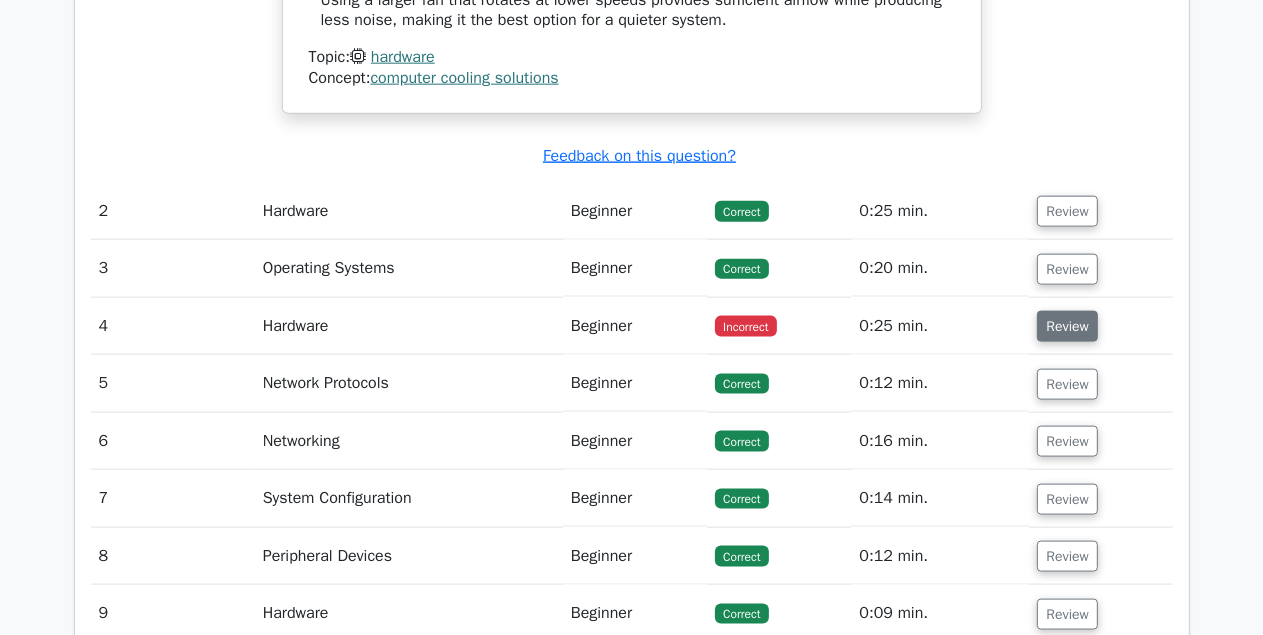 click on "Review" at bounding box center (1067, 326) 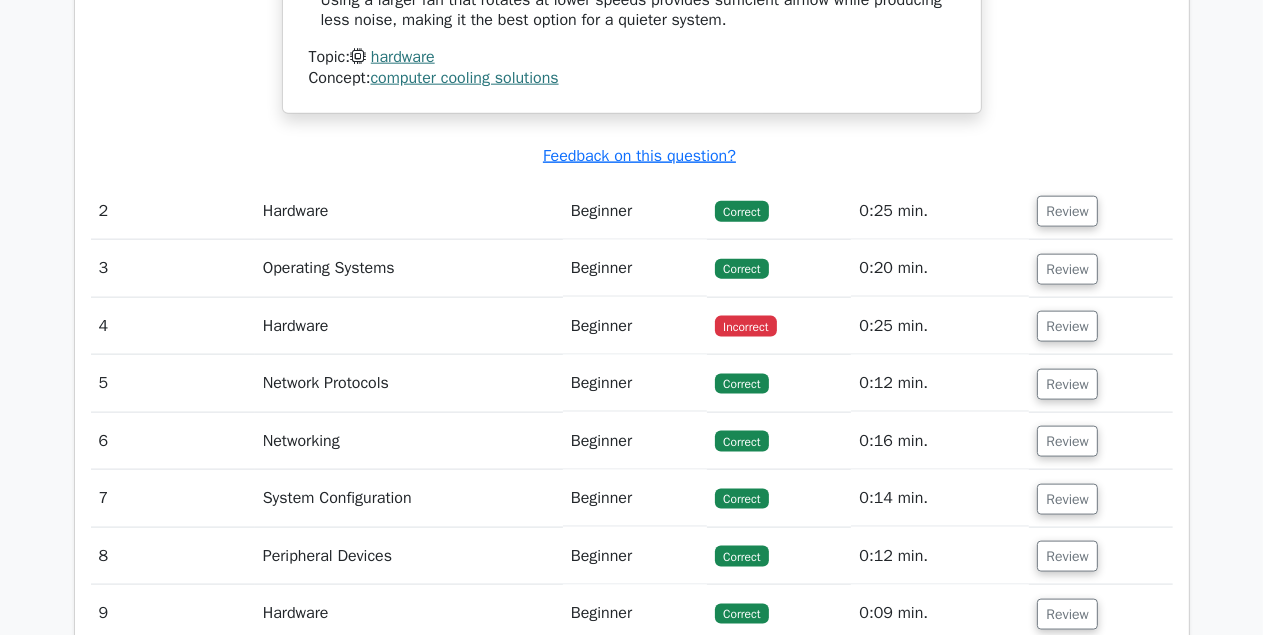 click on "Incorrect" at bounding box center [745, 326] 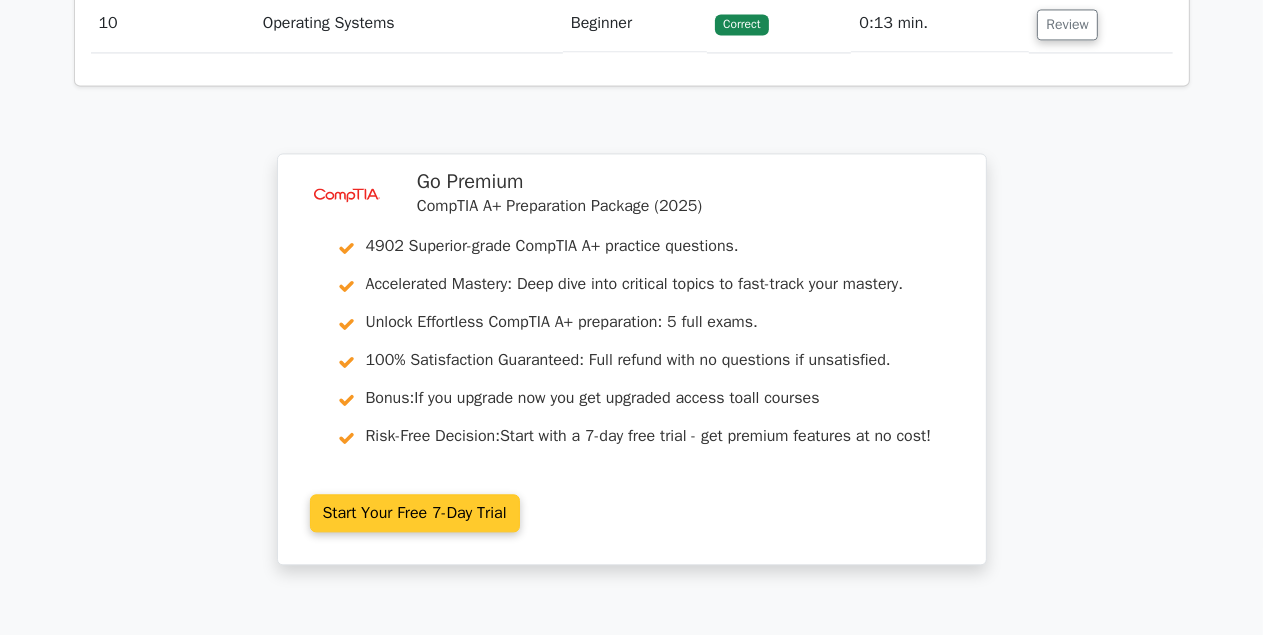 scroll, scrollTop: 3849, scrollLeft: 0, axis: vertical 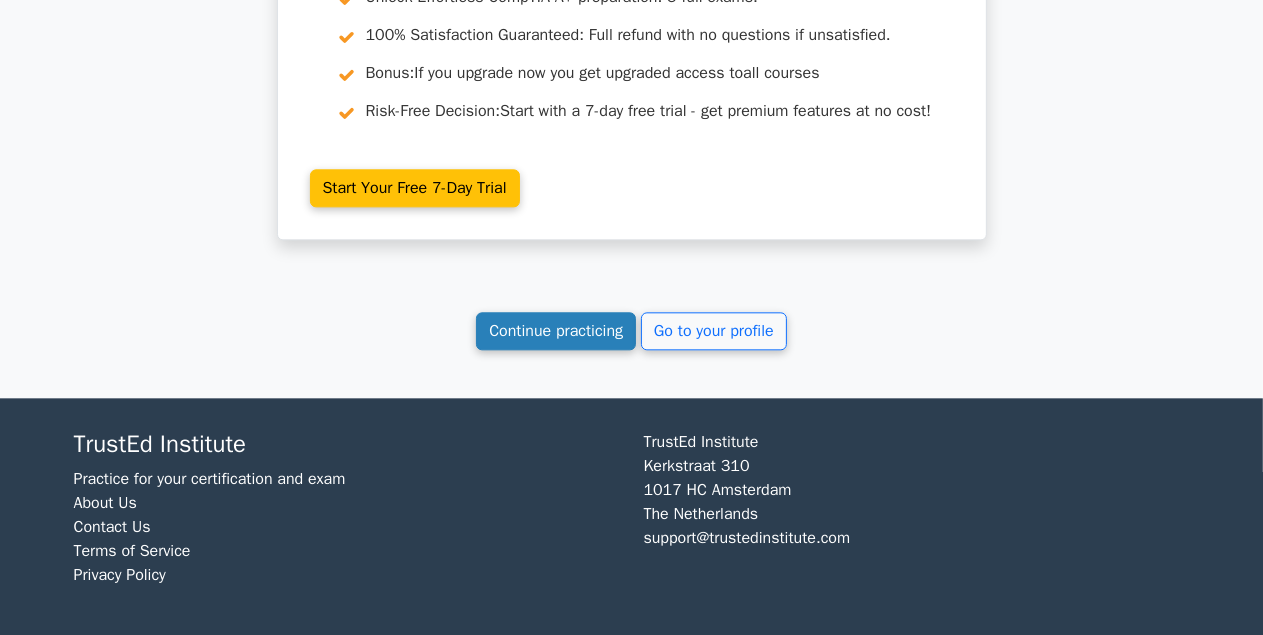 click on "Continue practicing" at bounding box center [556, 331] 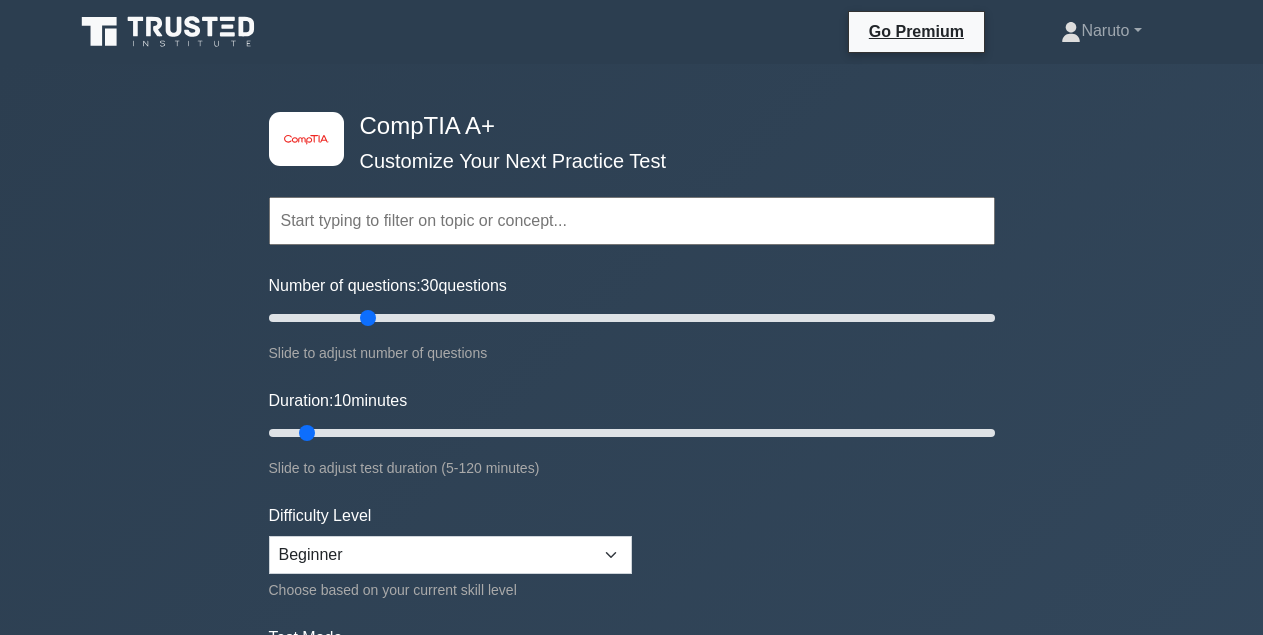 scroll, scrollTop: 0, scrollLeft: 0, axis: both 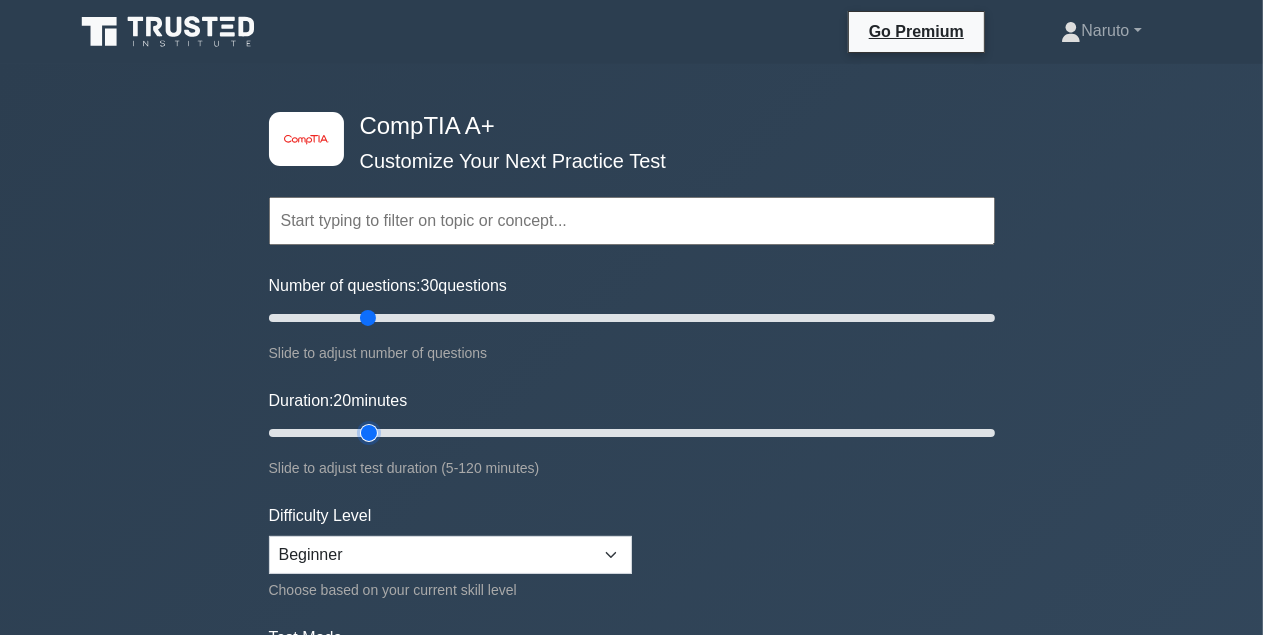 type on "20" 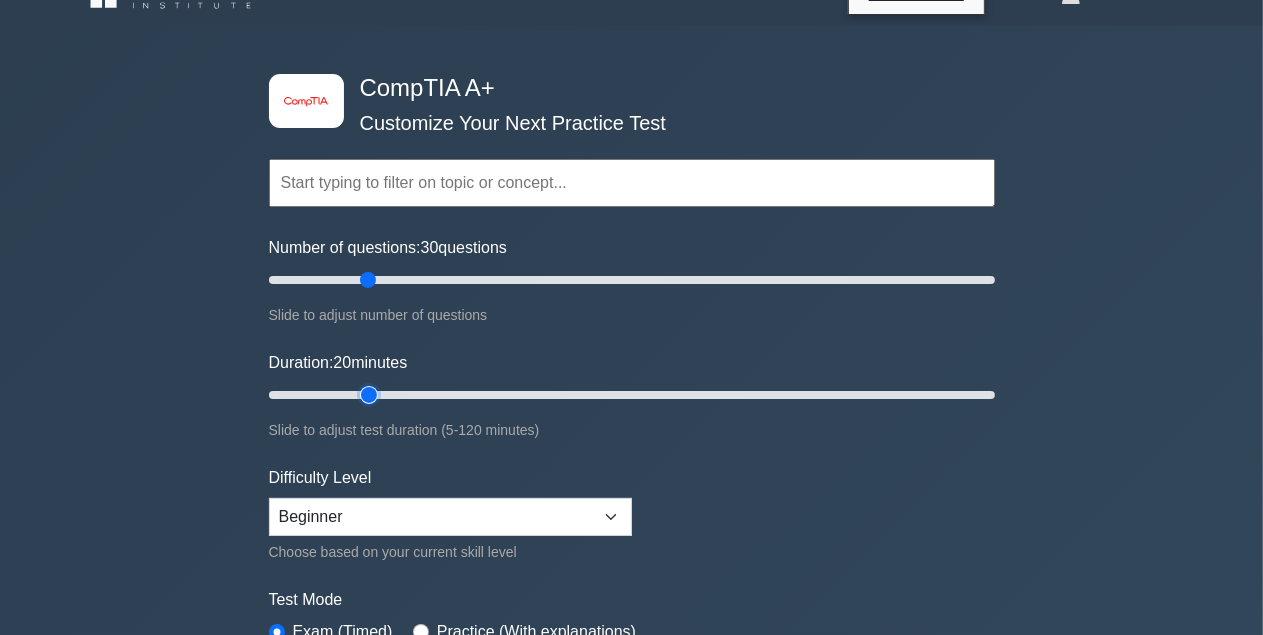 scroll, scrollTop: 140, scrollLeft: 0, axis: vertical 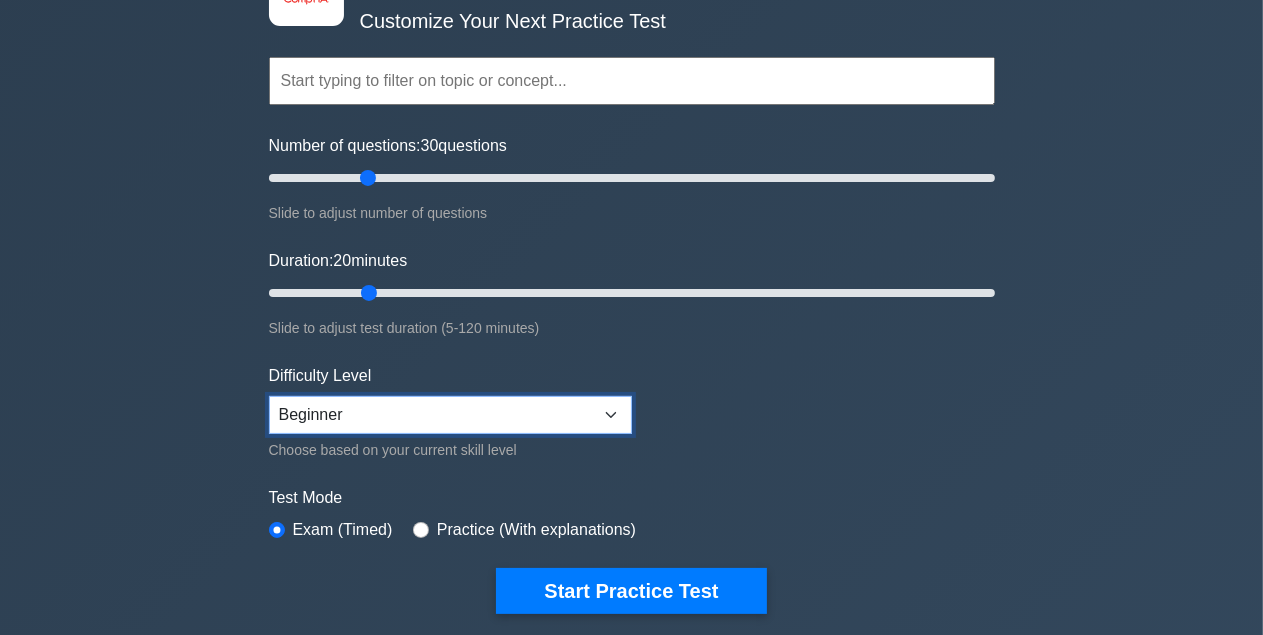 click on "Beginner
Intermediate
Expert" at bounding box center [450, 415] 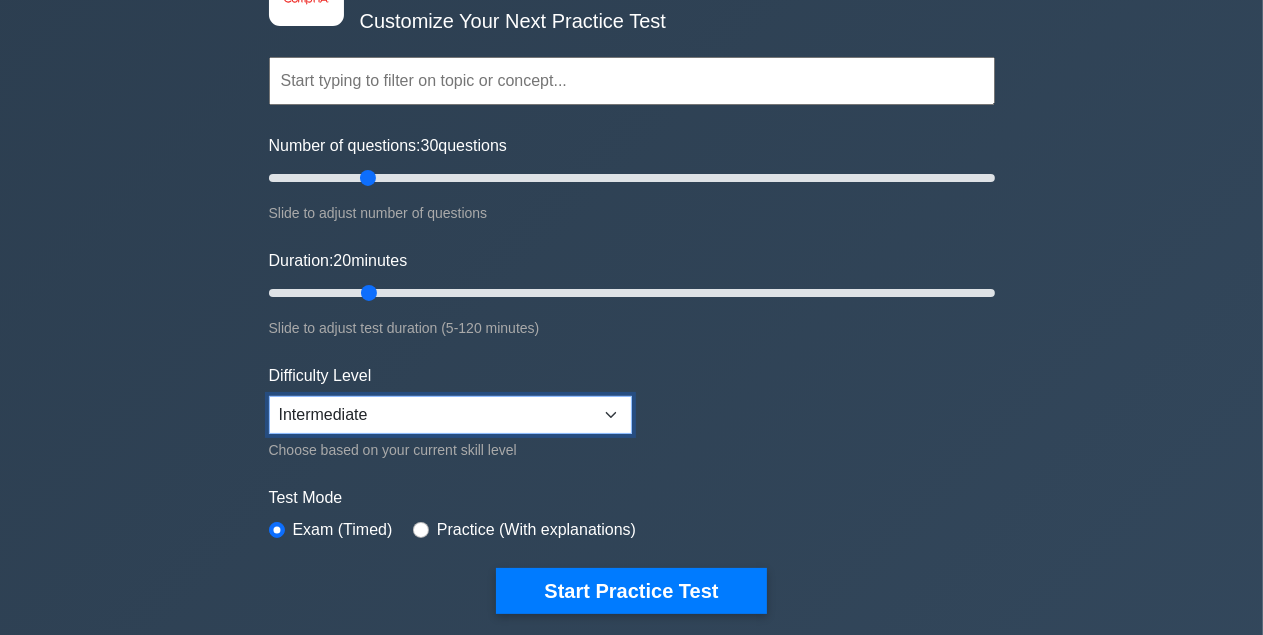 click on "Intermediate" at bounding box center (0, 0) 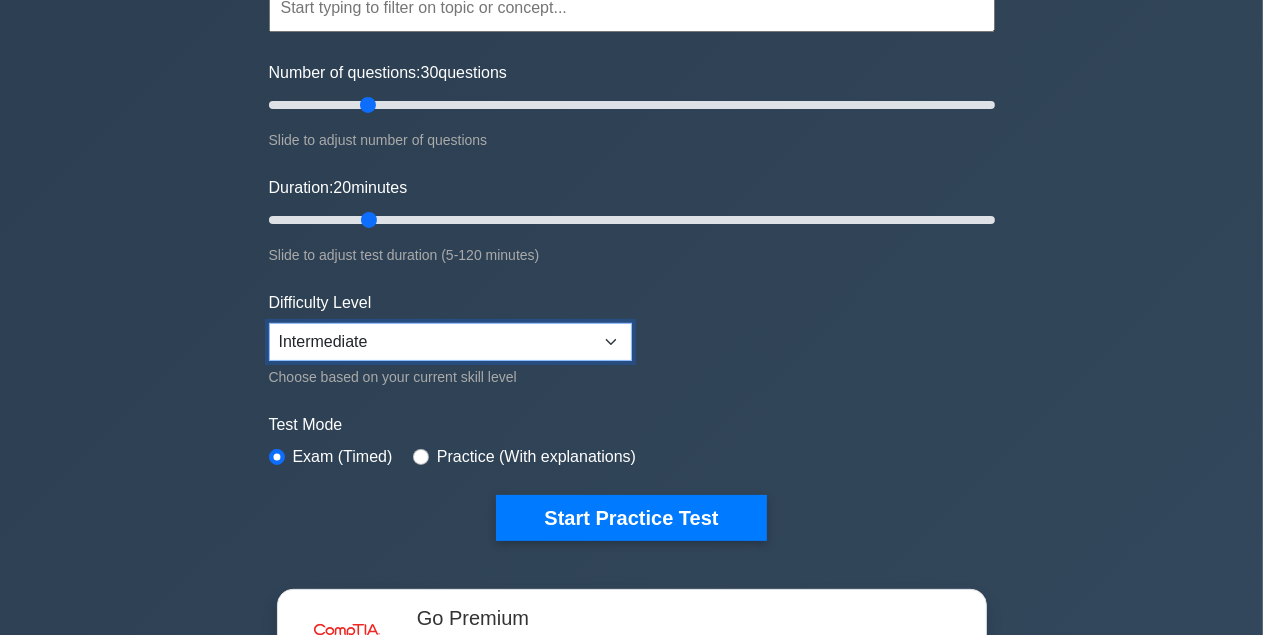 scroll, scrollTop: 281, scrollLeft: 0, axis: vertical 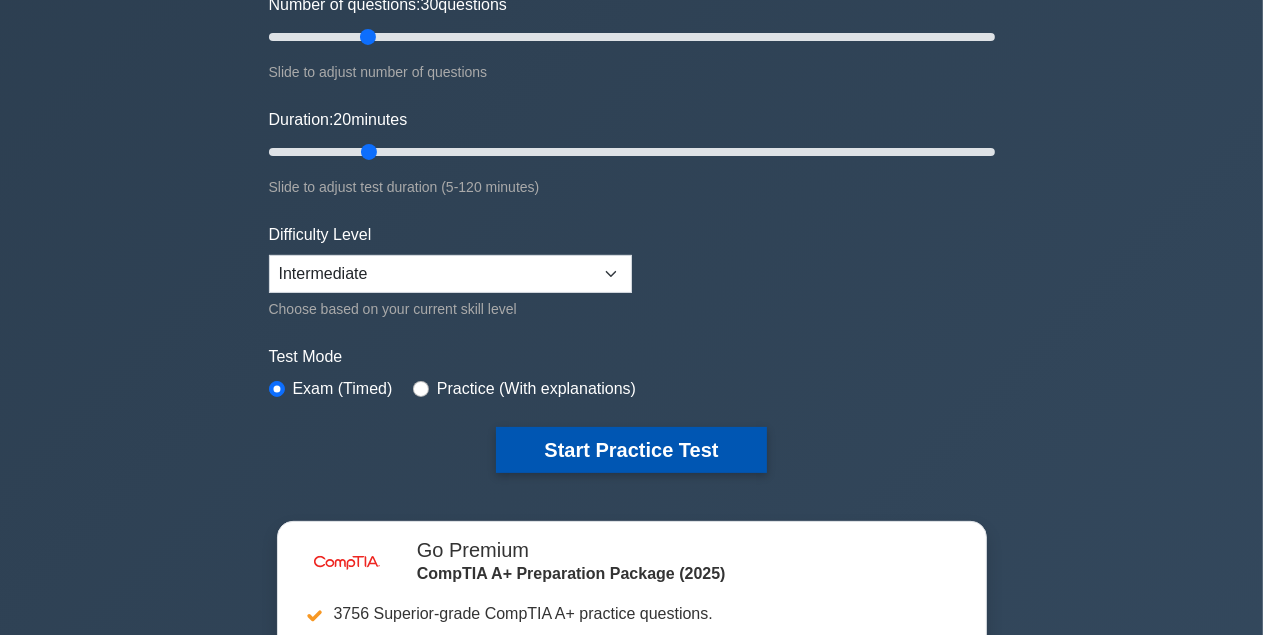 click on "Start Practice Test" at bounding box center [631, 450] 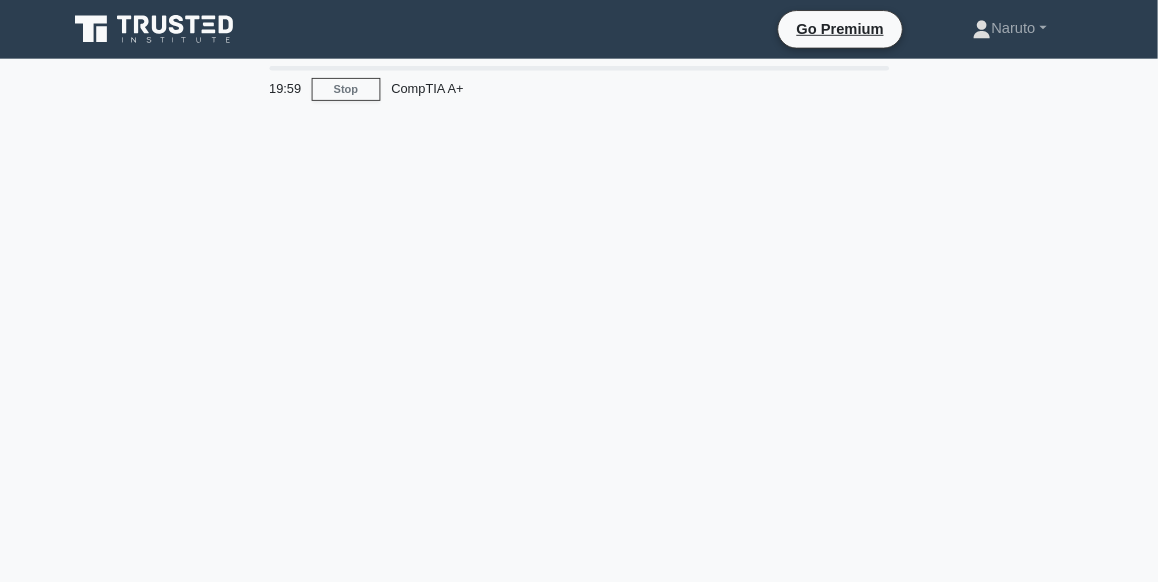 scroll, scrollTop: 0, scrollLeft: 0, axis: both 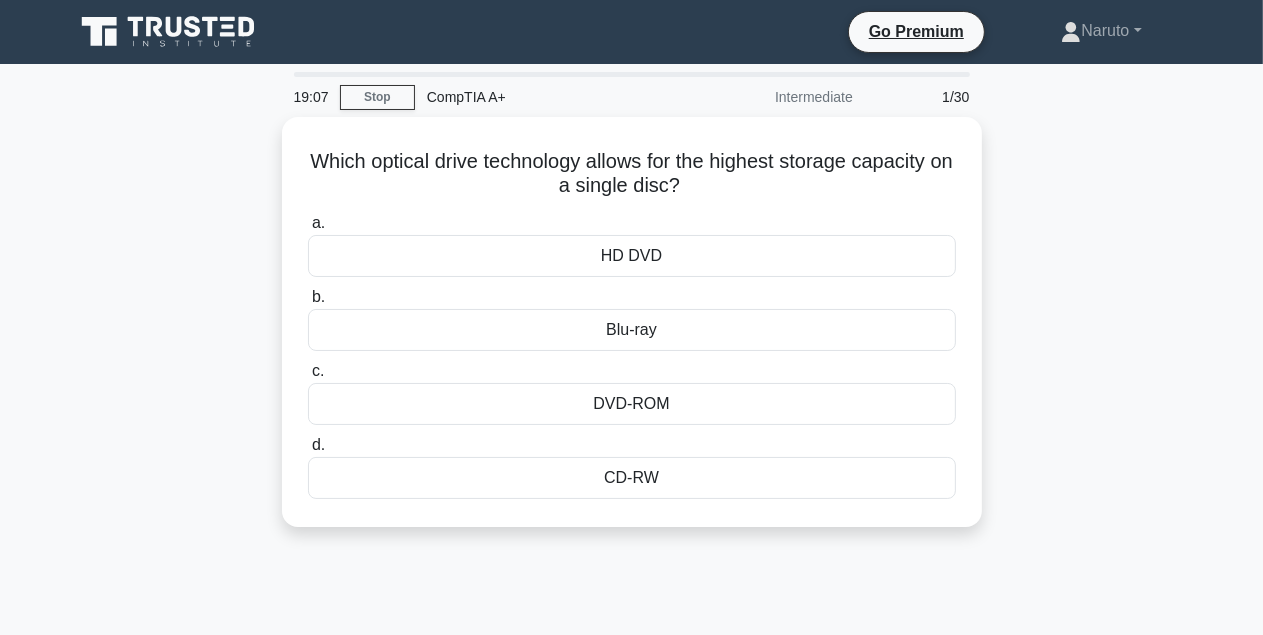 click on "19:07
Stop
CompTIA A+
Intermediate
1/30
Which optical drive technology allows for the highest storage capacity on a single disc?
.spinner_0XTQ{transform-origin:center;animation:spinner_y6GP .75s linear infinite}@keyframes spinner_y6GP{100%{transform:rotate(360deg)}}
a.
b. c. d." at bounding box center [631, 572] 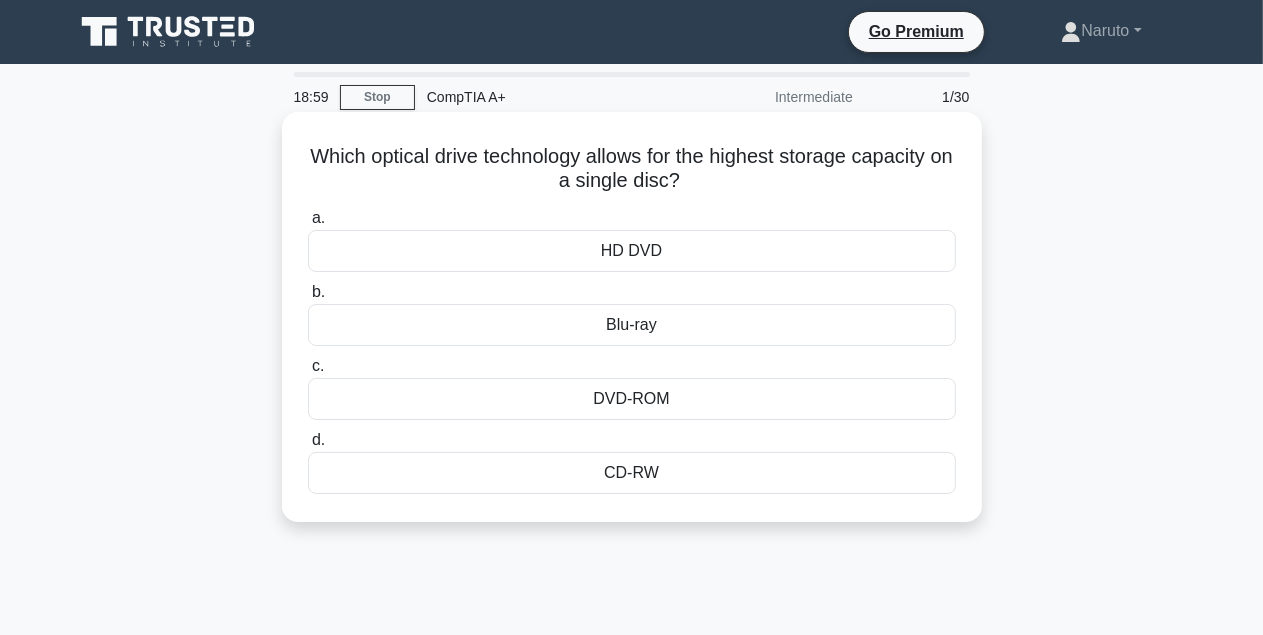 drag, startPoint x: 282, startPoint y: 146, endPoint x: 706, endPoint y: 193, distance: 426.597 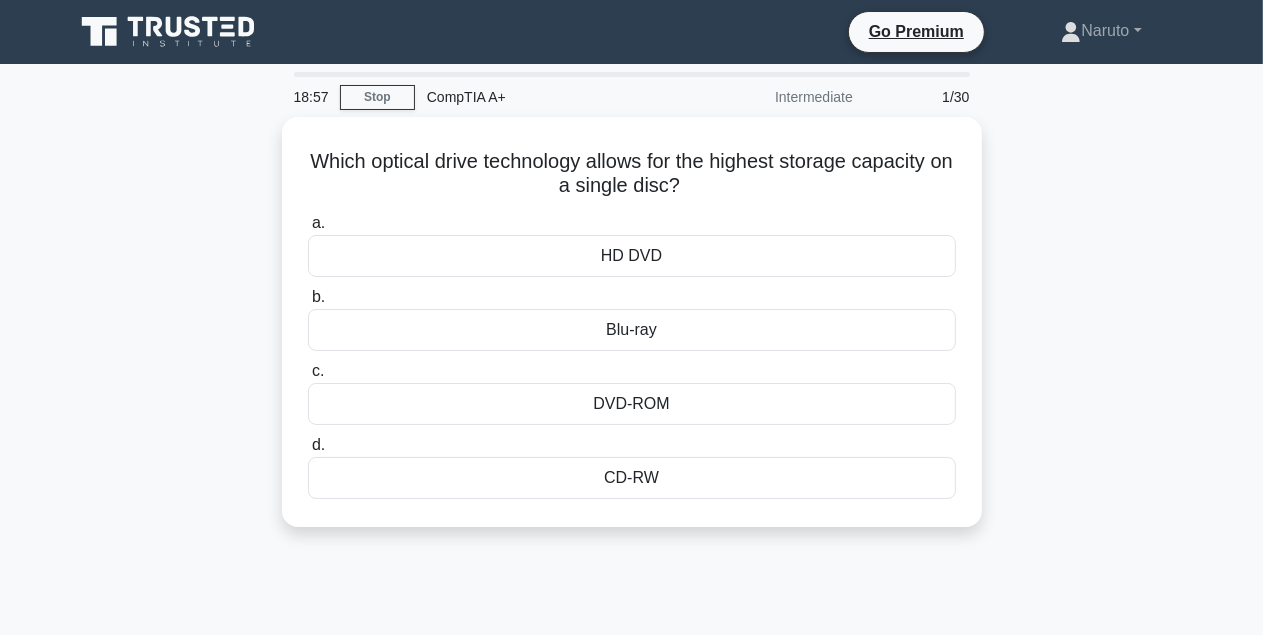 click on "Which optical drive technology allows for the highest storage capacity on a single disc?
.spinner_0XTQ{transform-origin:center;animation:spinner_y6GP .75s linear infinite}@keyframes spinner_y6GP{100%{transform:rotate(360deg)}}
a.
HD DVD
b. c. d." at bounding box center (632, 334) 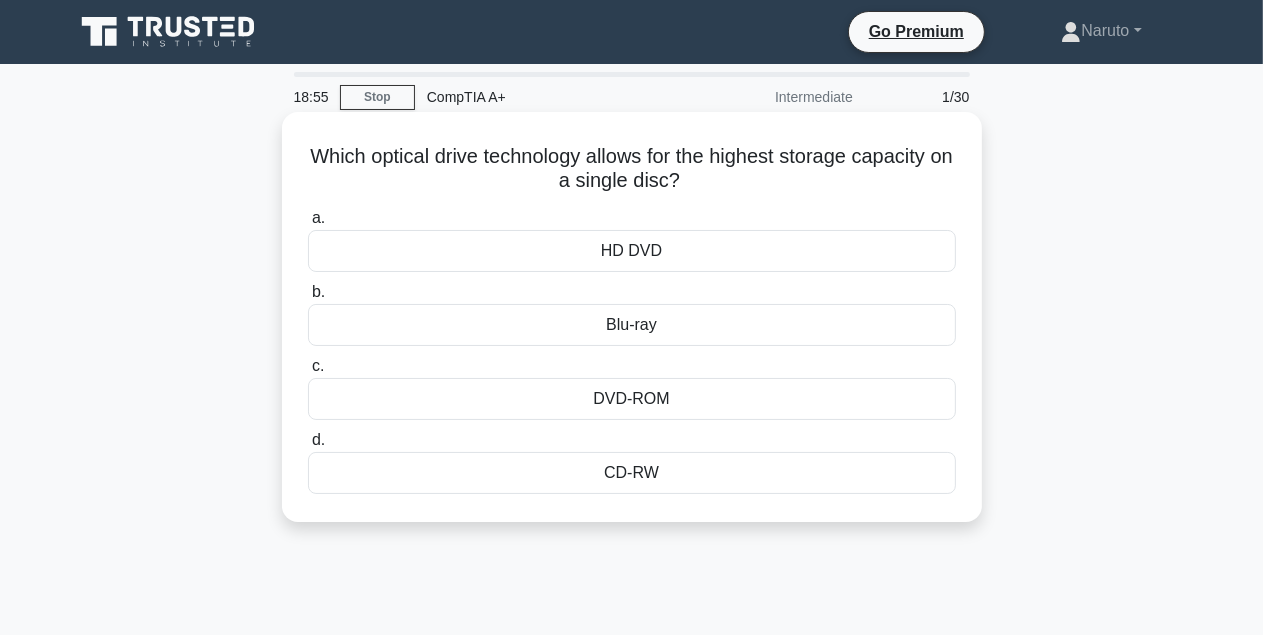 drag, startPoint x: 329, startPoint y: 157, endPoint x: 852, endPoint y: 226, distance: 527.532 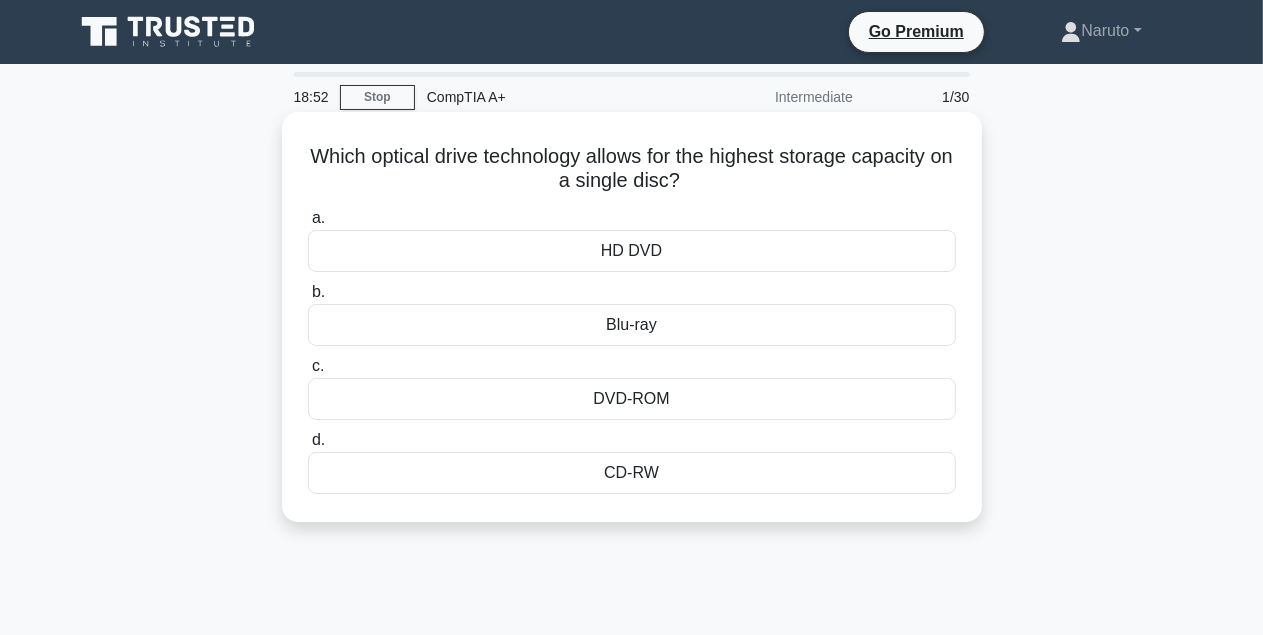 drag, startPoint x: 314, startPoint y: 154, endPoint x: 735, endPoint y: 199, distance: 423.39816 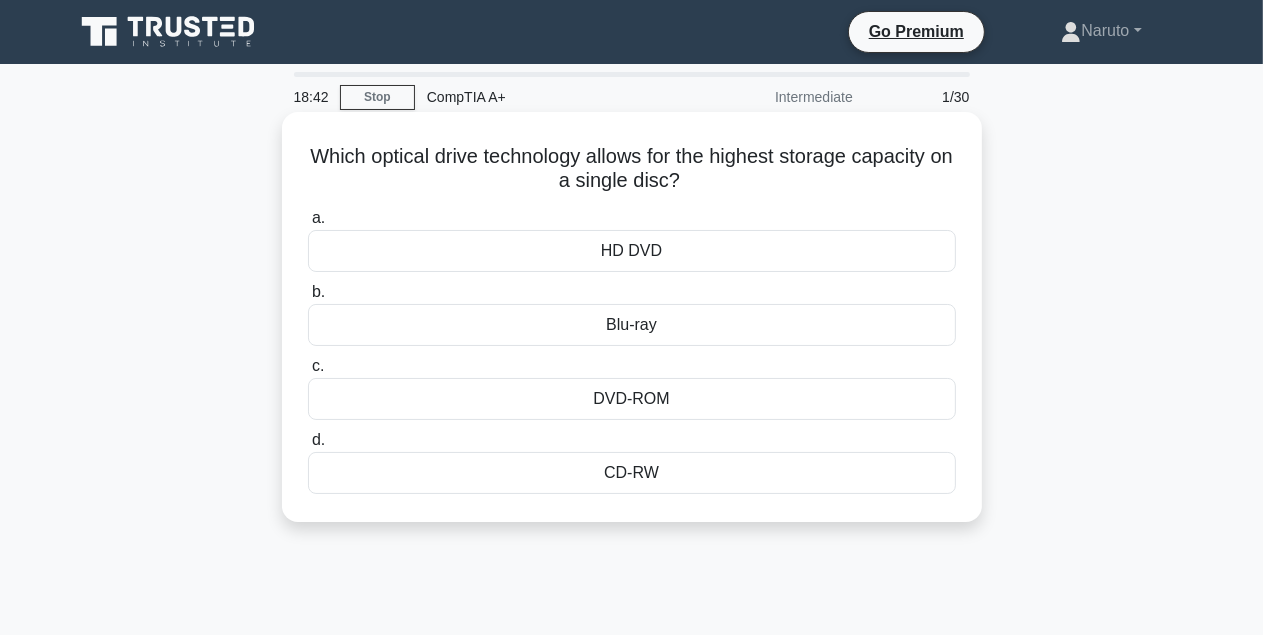 click on "Blu-ray" at bounding box center (632, 325) 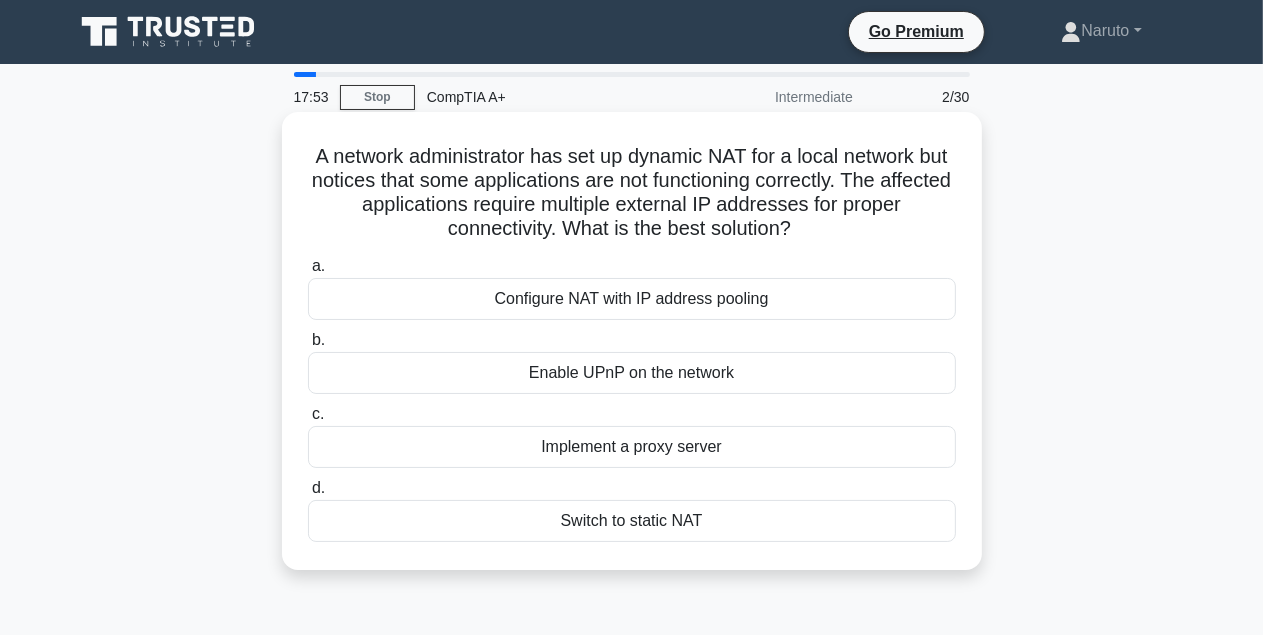 click on "Switch to static NAT" at bounding box center [632, 521] 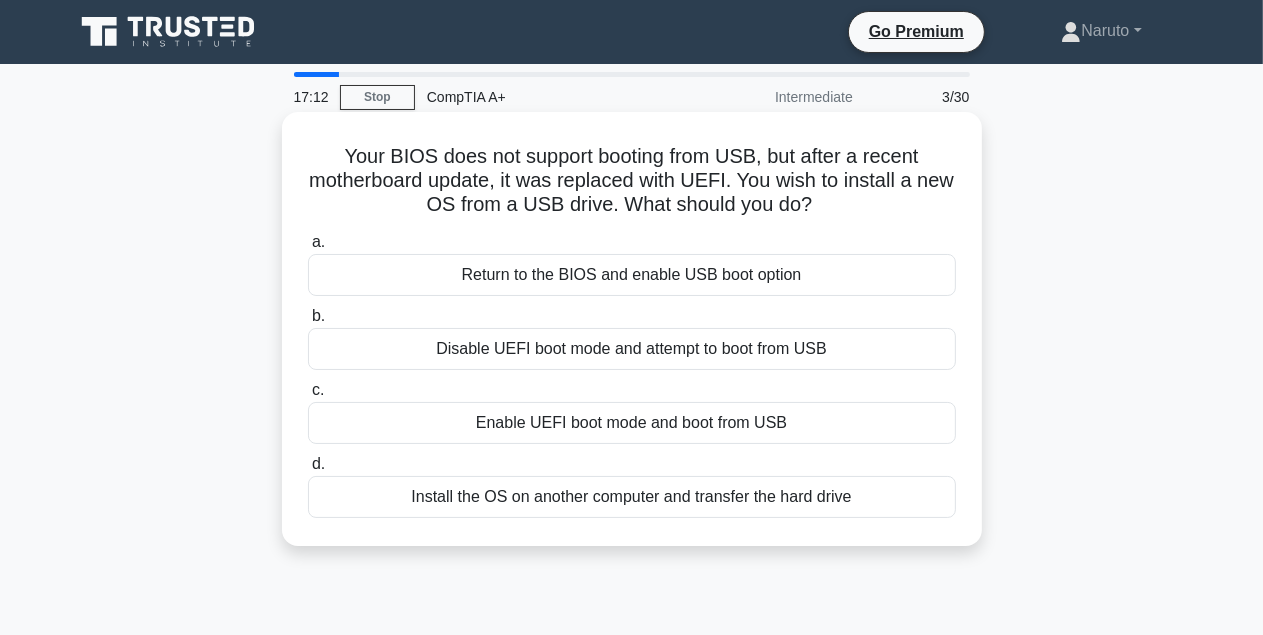 click on "Enable UEFI boot mode and boot from USB" at bounding box center (632, 423) 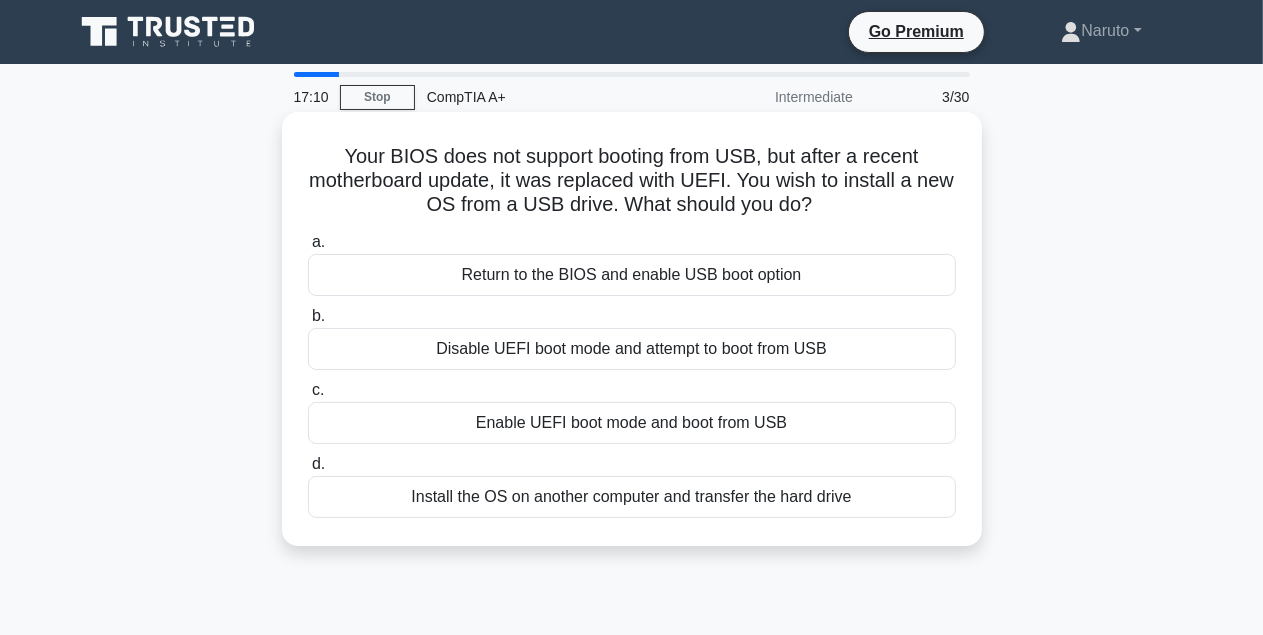 click on "Enable UEFI boot mode and boot from USB" at bounding box center [632, 423] 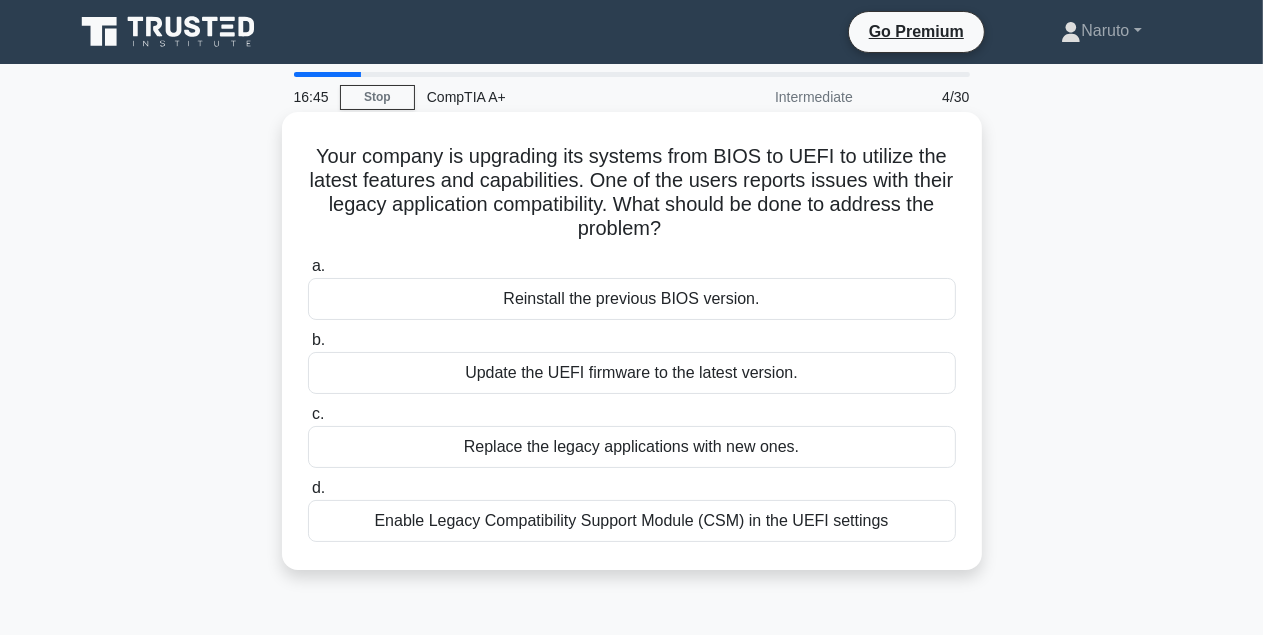 click on "Enable Legacy Compatibility Support Module (CSM) in the UEFI settings" at bounding box center [632, 521] 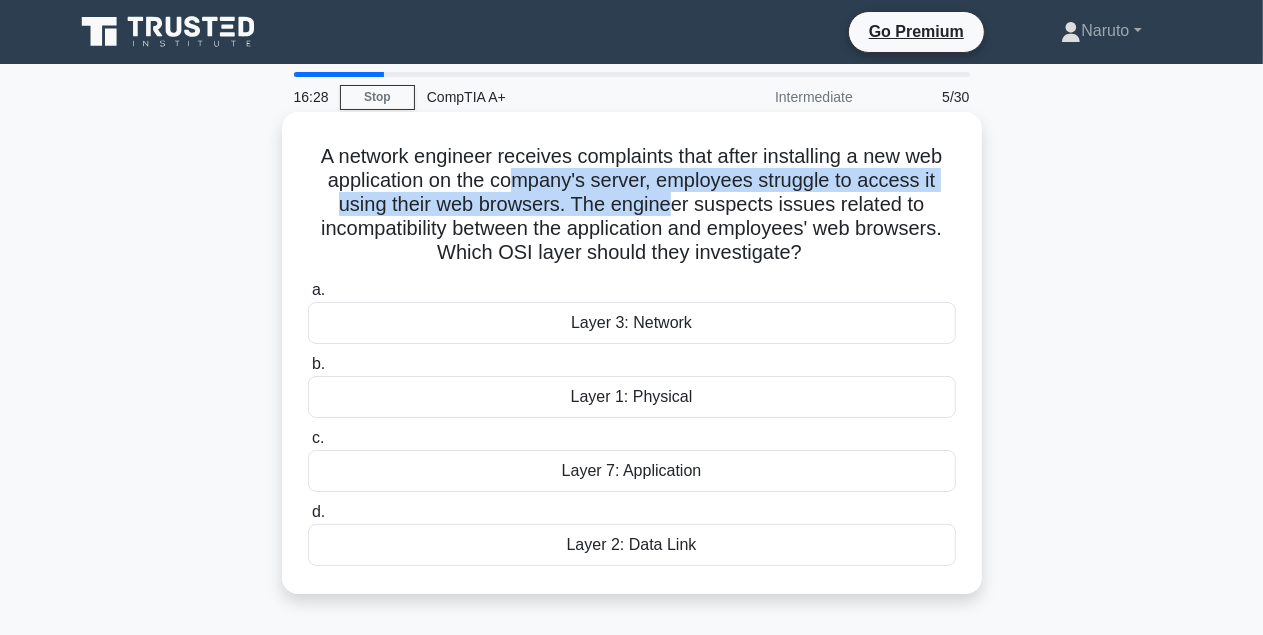 drag, startPoint x: 522, startPoint y: 184, endPoint x: 774, endPoint y: 218, distance: 254.28331 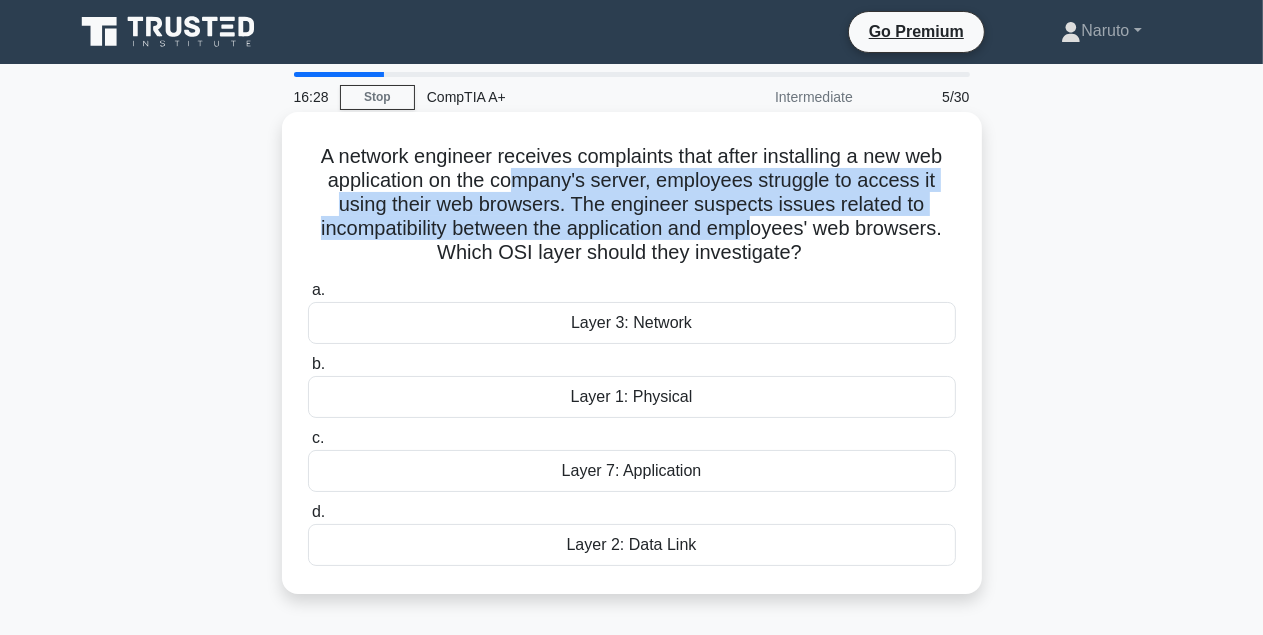 click on "A network engineer receives complaints that after installing a new web application on the company's server, employees struggle to access it using their web browsers. The engineer suspects issues related to incompatibility between the application and employees' web browsers. Which OSI layer should they investigate?
.spinner_0XTQ{transform-origin:center;animation:spinner_y6GP .75s linear infinite}@keyframes spinner_y6GP{100%{transform:rotate(360deg)}}" at bounding box center [632, 205] 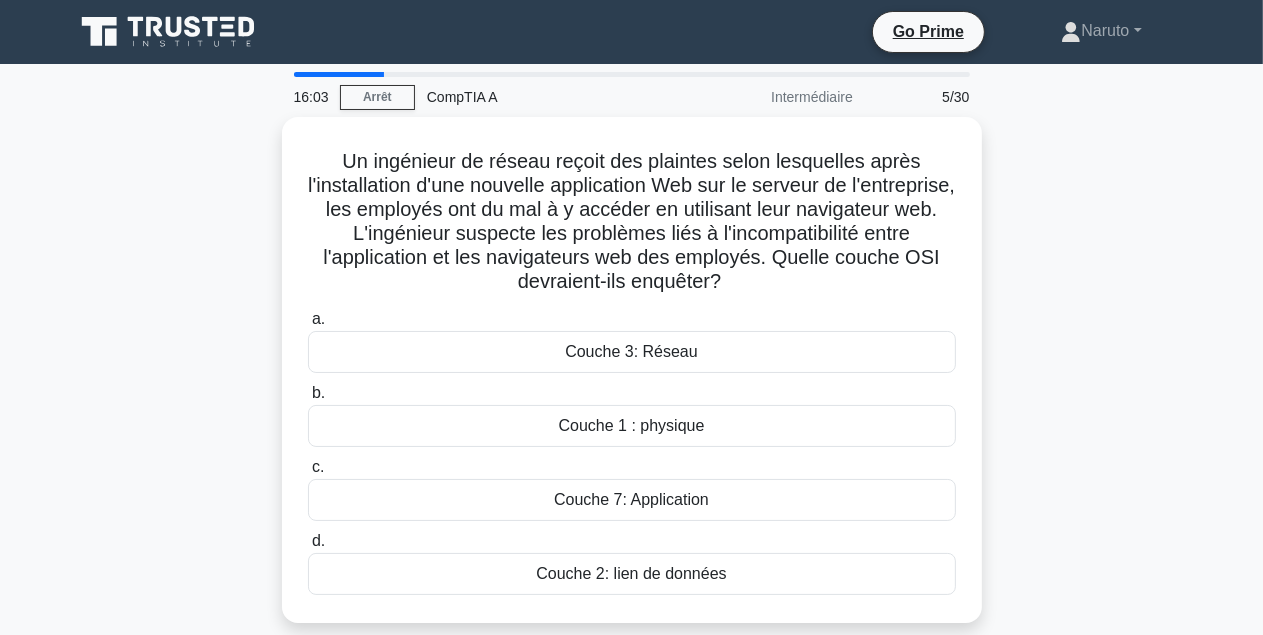 click on "16:03
Arrêt
CompTIA A
Intermédiaire
5/30
Un ingénieur de réseau reçoit des plaintes selon lesquelles après l'installation d'une nouvelle application Web sur le serveur de l'entreprise, les employés ont du mal à y accéder en utilisant leur navigateur web. L'ingénieur suspecte les problèmes liés à l'incompatibilité entre l'application et les navigateurs web des employés. Quelle couche OSI devraient-ils enquêter?
.spinner_0XTQ{transform-origin:center;animation:spinner_y6GP .75s linear infinite}@keyframes spinner_y6GP{100%{transform:rotate(360deg)}}
a. b. c. d." at bounding box center (631, 572) 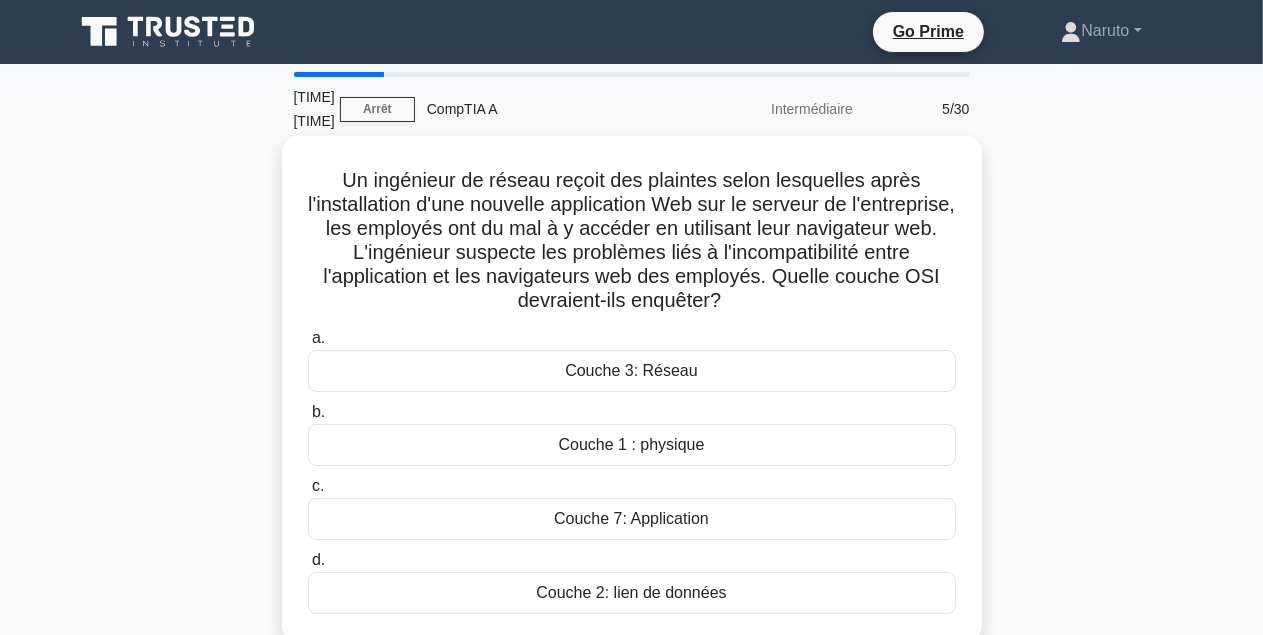 click on "Couche 3: Réseau" at bounding box center (632, 371) 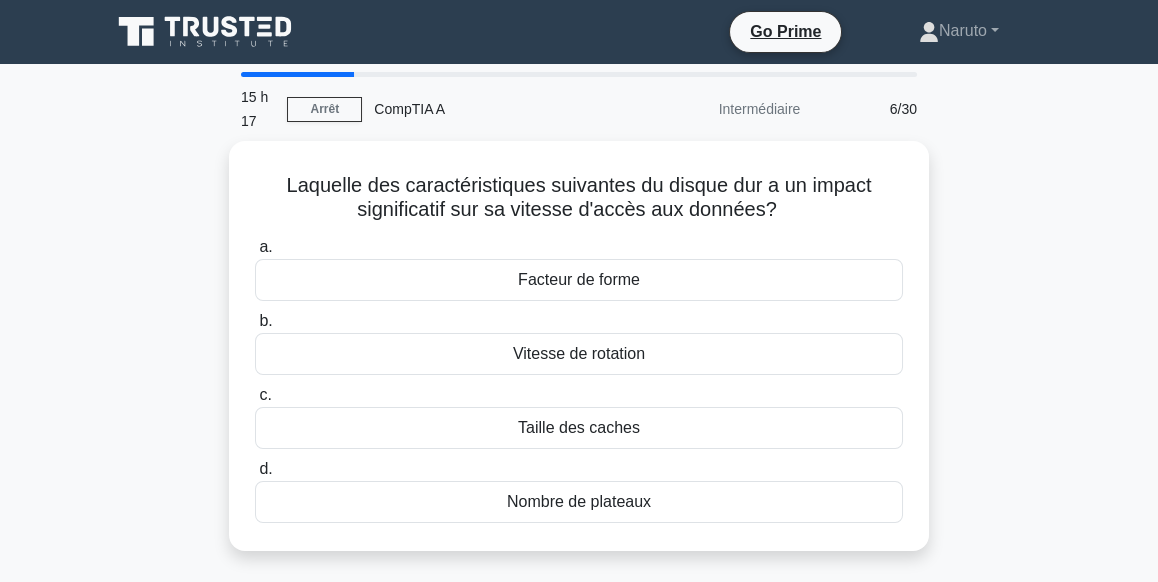 click on "15 h 17
Arrêt
CompTIA A
Intermédiaire
6/30
Laquelle des caractéristiques suivantes du disque dur a un impact significatif sur sa vitesse d'accès aux données?
.spinner_0XTQ{transform-origin:center;animation:spinner_y6GP .75s linear infinite}@keyframes spinner_y6GP{100%{transform:rotate(360deg)}}
a.
b." at bounding box center [579, 572] 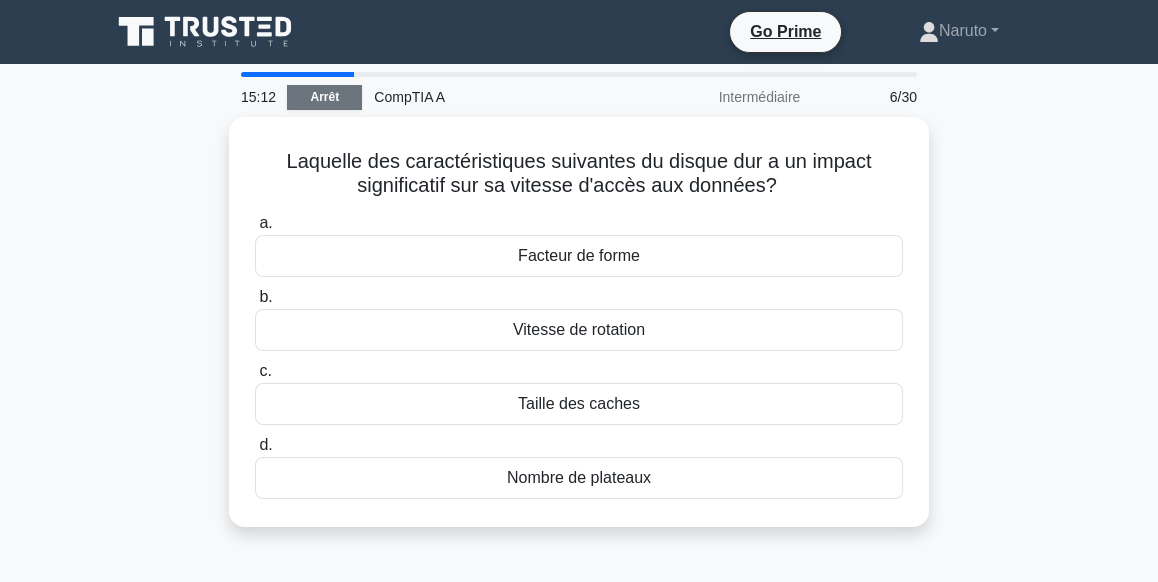 click on "Arrêt" at bounding box center (324, 97) 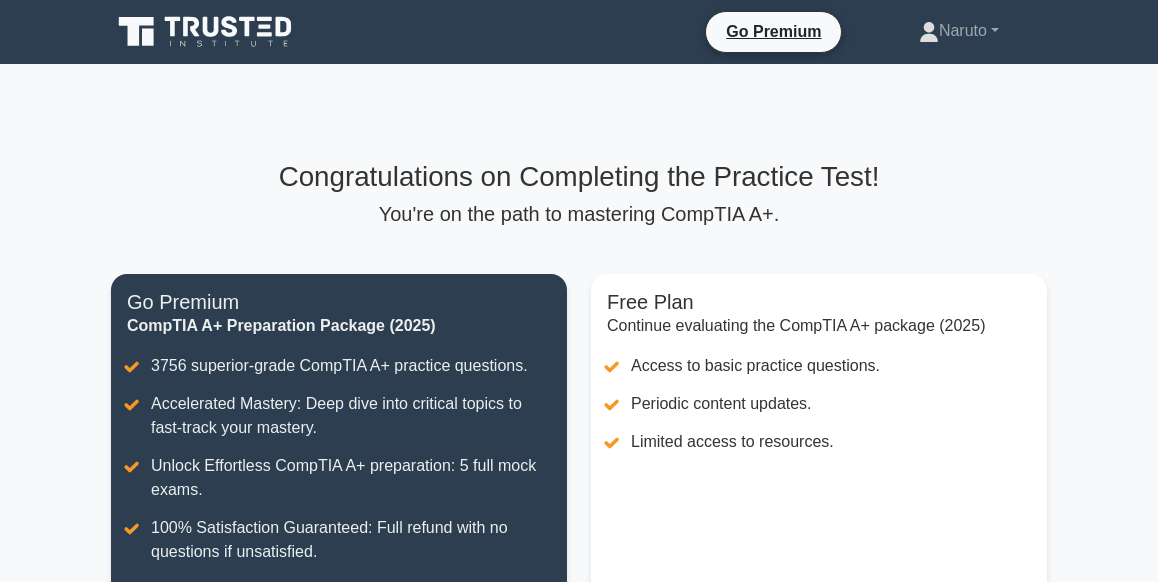 scroll, scrollTop: 487, scrollLeft: 0, axis: vertical 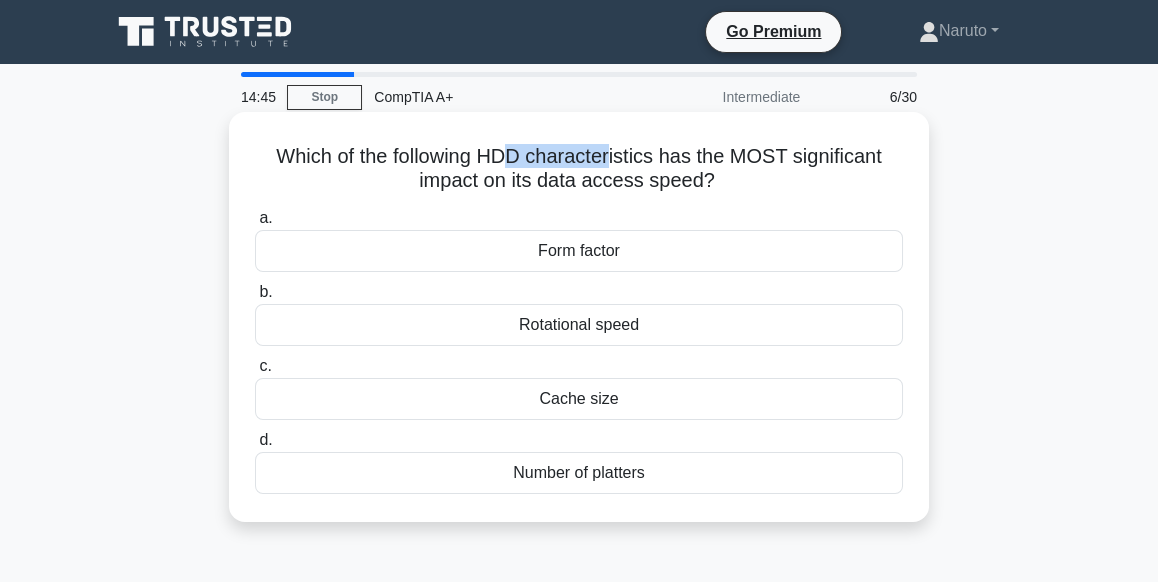 drag, startPoint x: 510, startPoint y: 151, endPoint x: 611, endPoint y: 162, distance: 101.597244 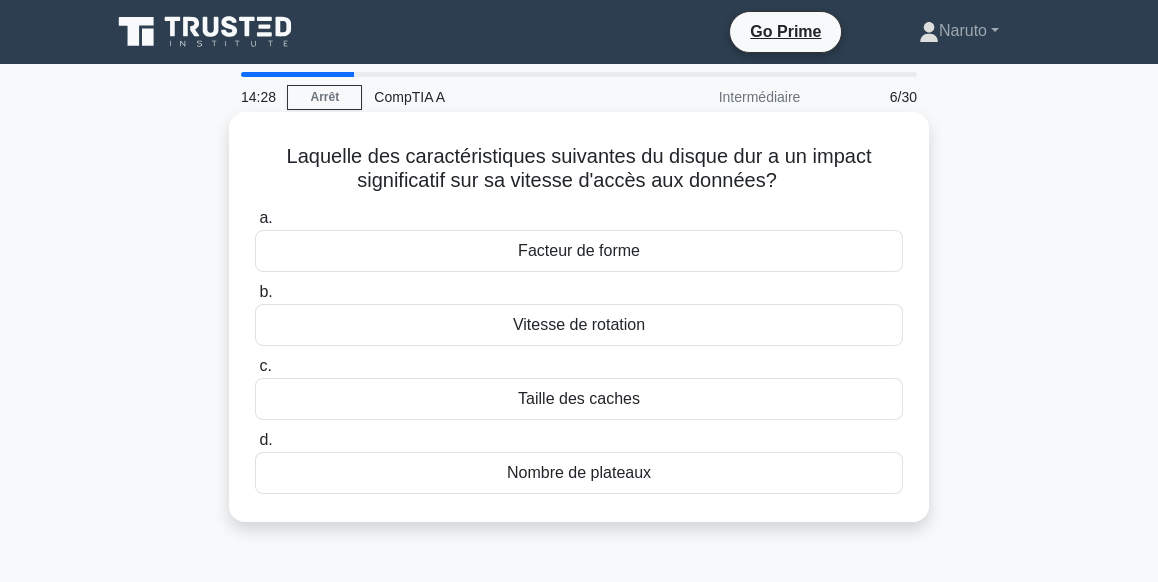 click on "Vitesse de rotation" at bounding box center (579, 325) 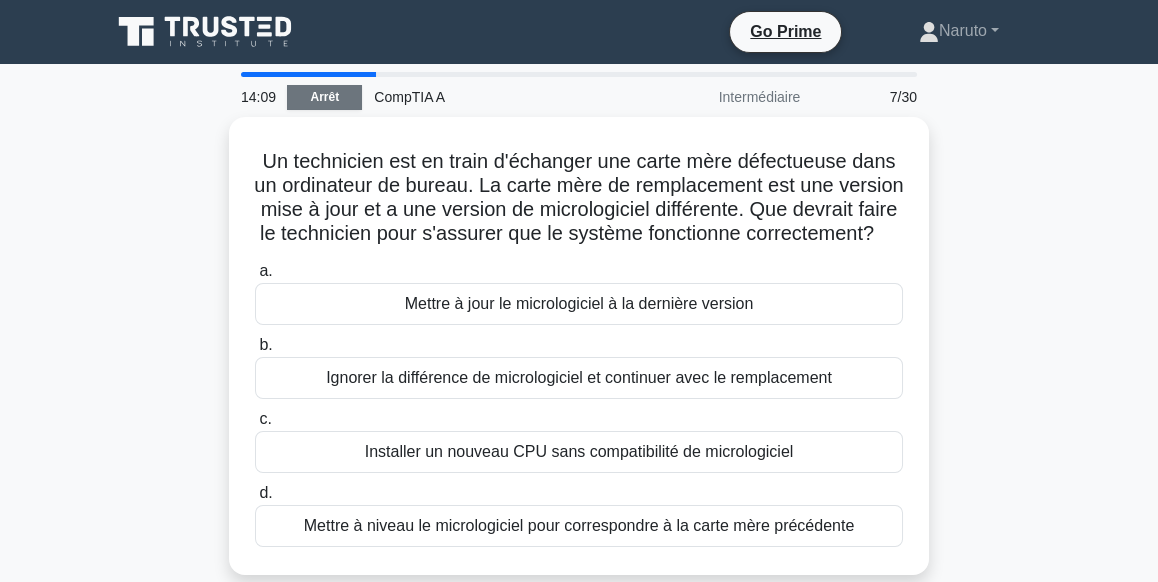 click on "Arrêt" at bounding box center [324, 97] 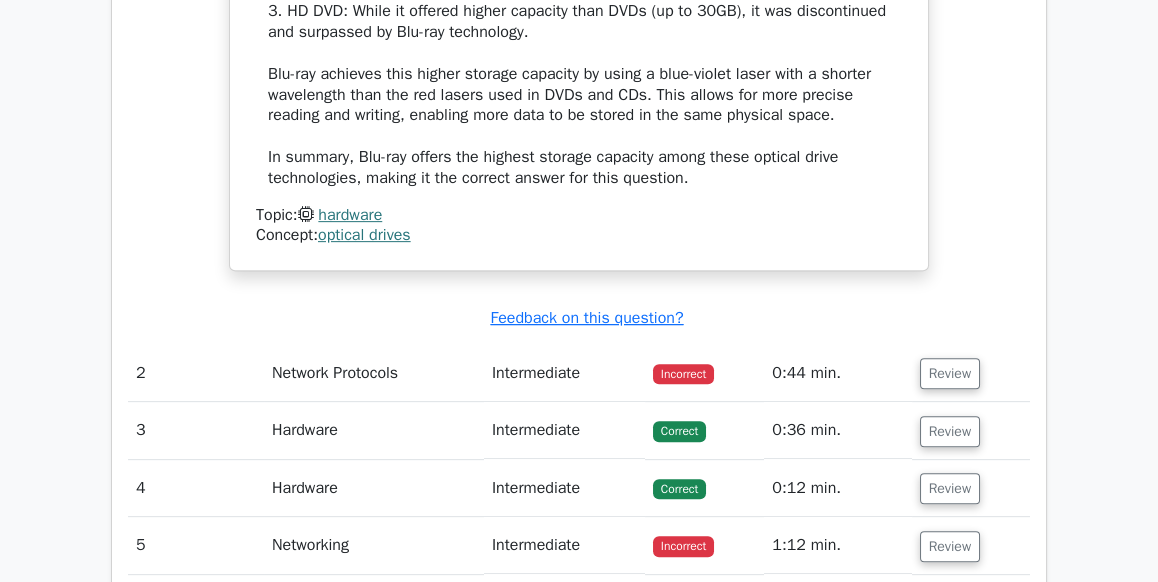 scroll, scrollTop: 2112, scrollLeft: 0, axis: vertical 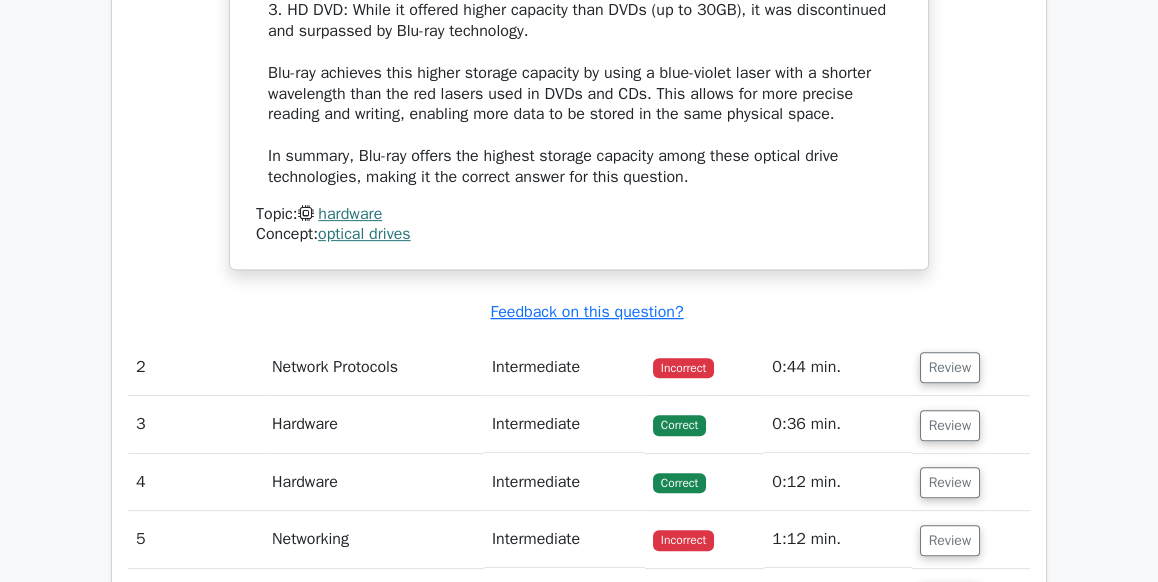 click on "Intermediate" at bounding box center [564, 367] 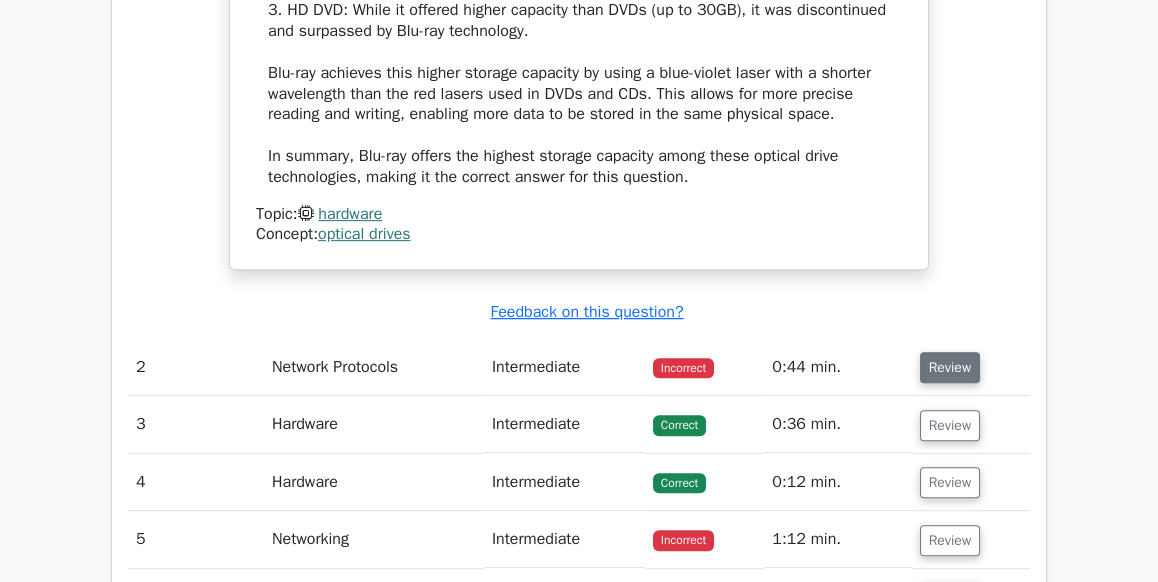 click on "Review" at bounding box center [950, 367] 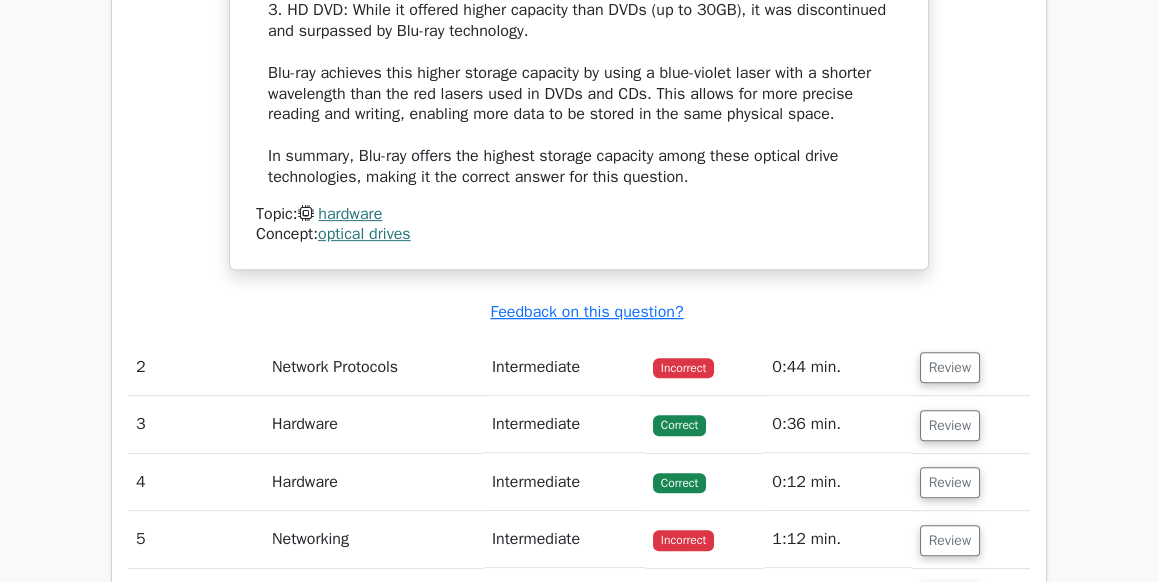 click on "Incorrect" at bounding box center [683, 368] 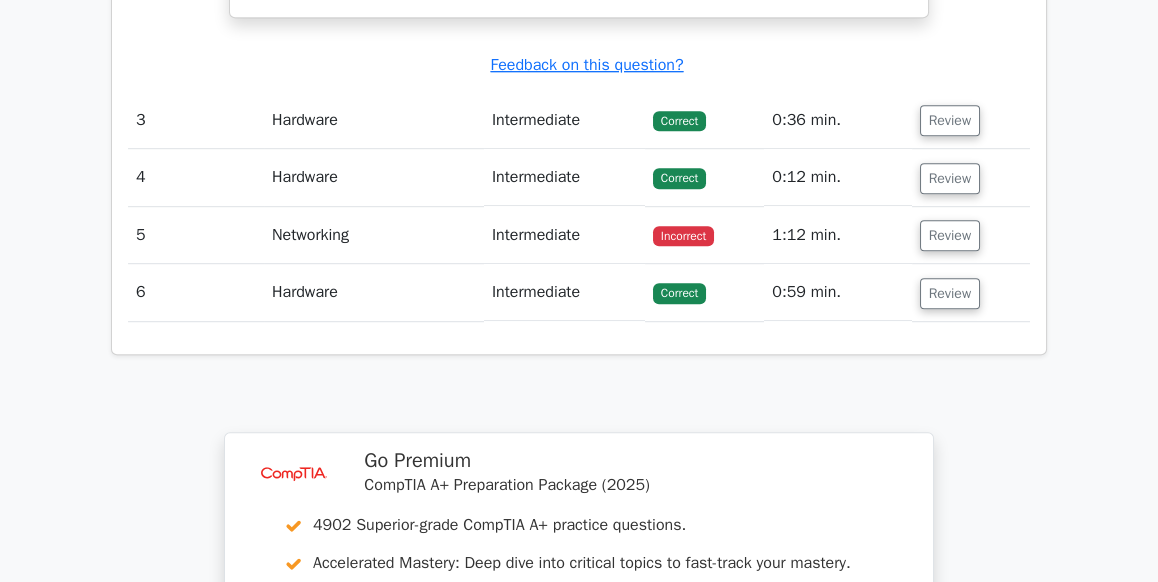 scroll, scrollTop: 3238, scrollLeft: 0, axis: vertical 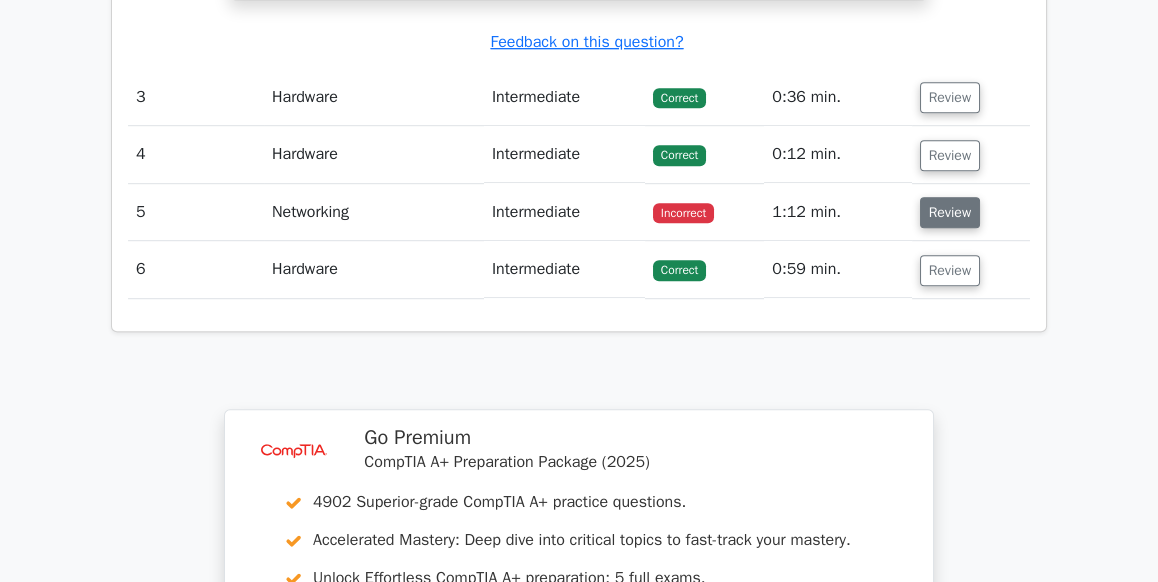 click on "Review" at bounding box center [950, 212] 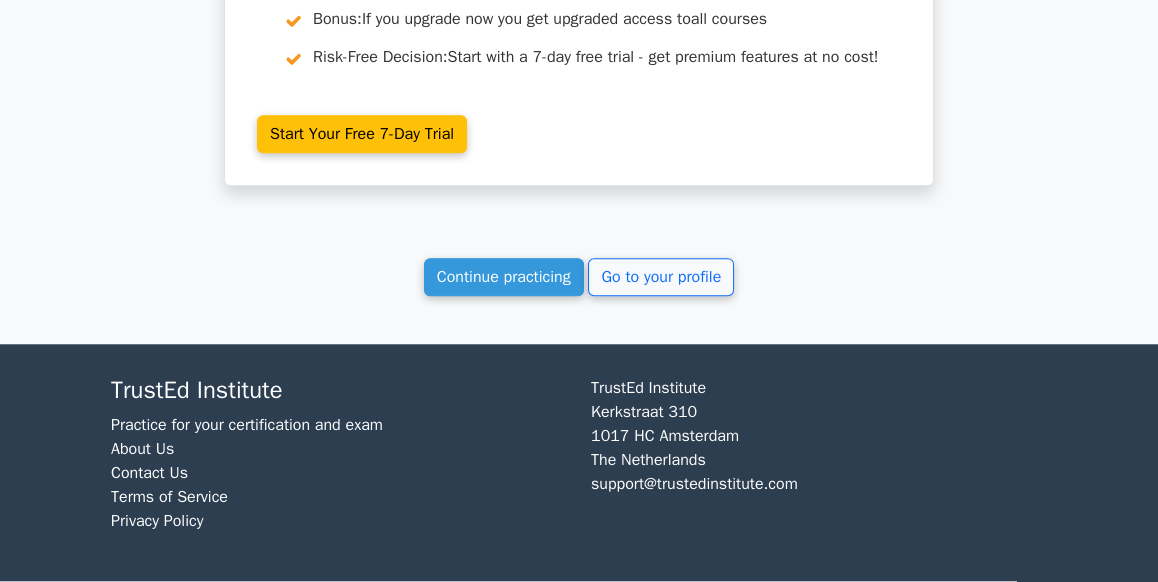 scroll, scrollTop: 4733, scrollLeft: 0, axis: vertical 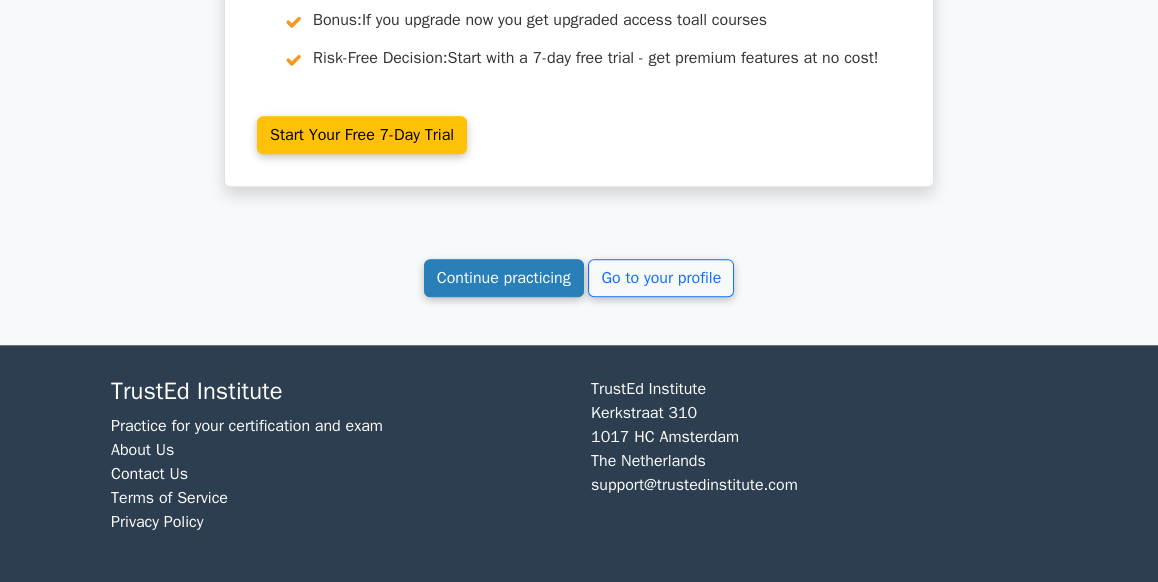 click on "Continue practicing" at bounding box center [504, 278] 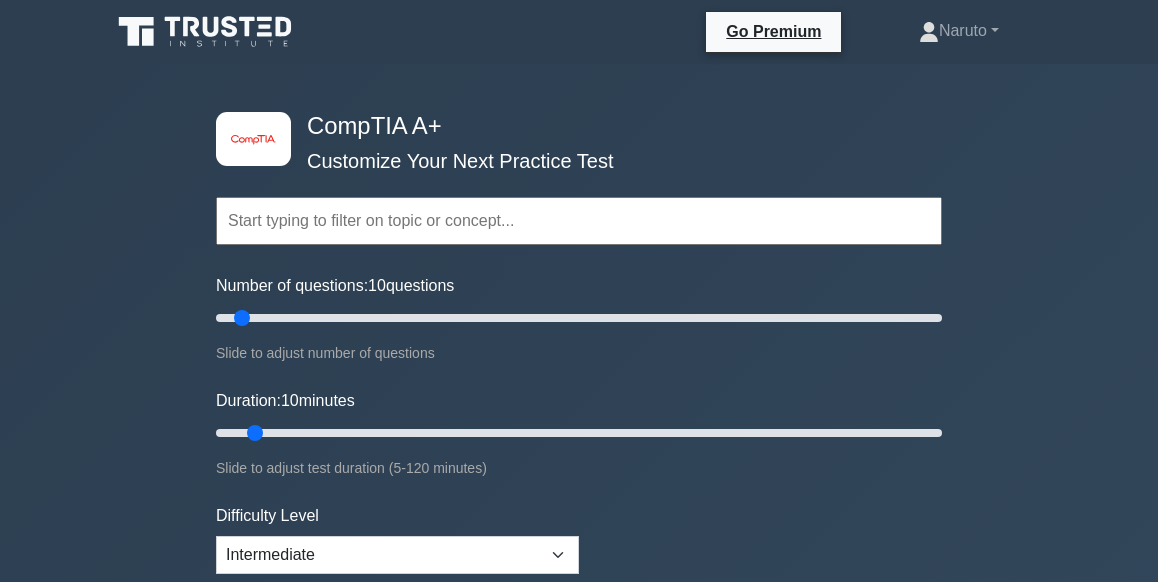 scroll, scrollTop: 0, scrollLeft: 0, axis: both 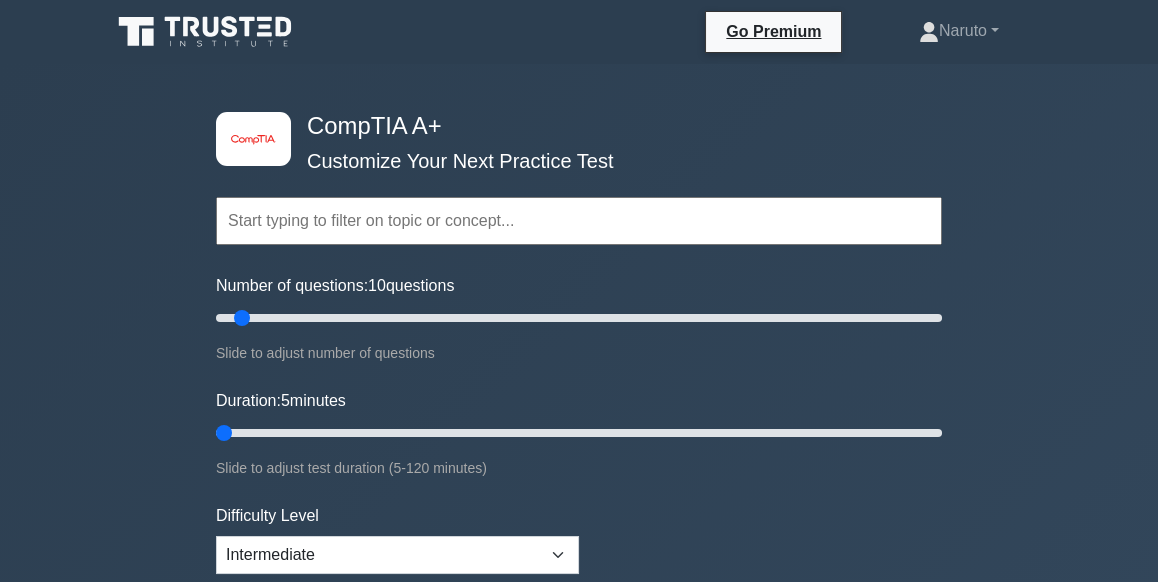 drag, startPoint x: 221, startPoint y: 441, endPoint x: 196, endPoint y: 444, distance: 25.179358 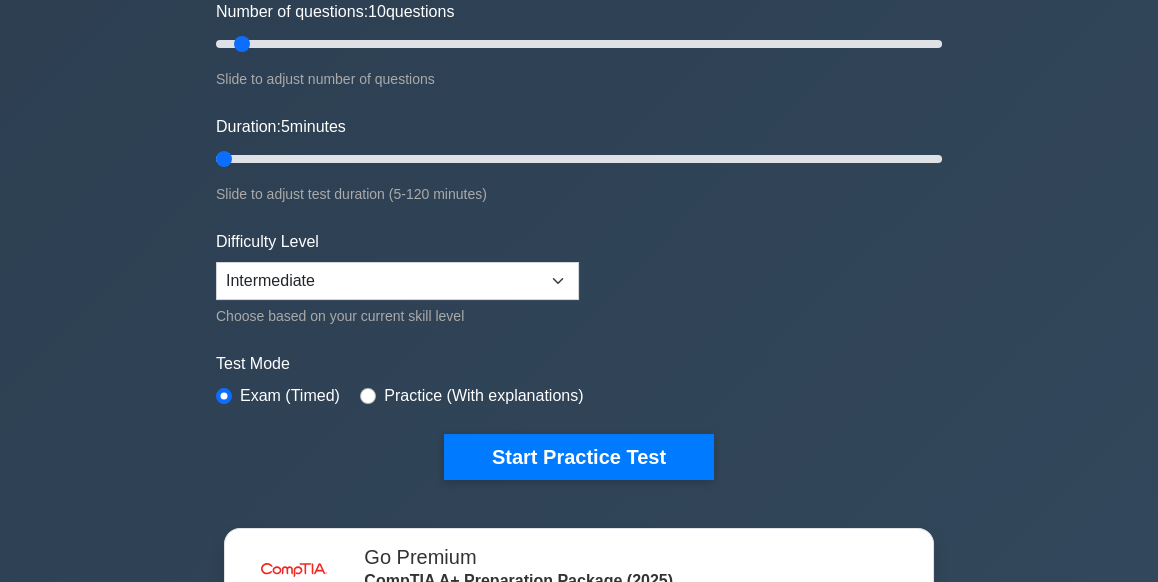 scroll, scrollTop: 281, scrollLeft: 0, axis: vertical 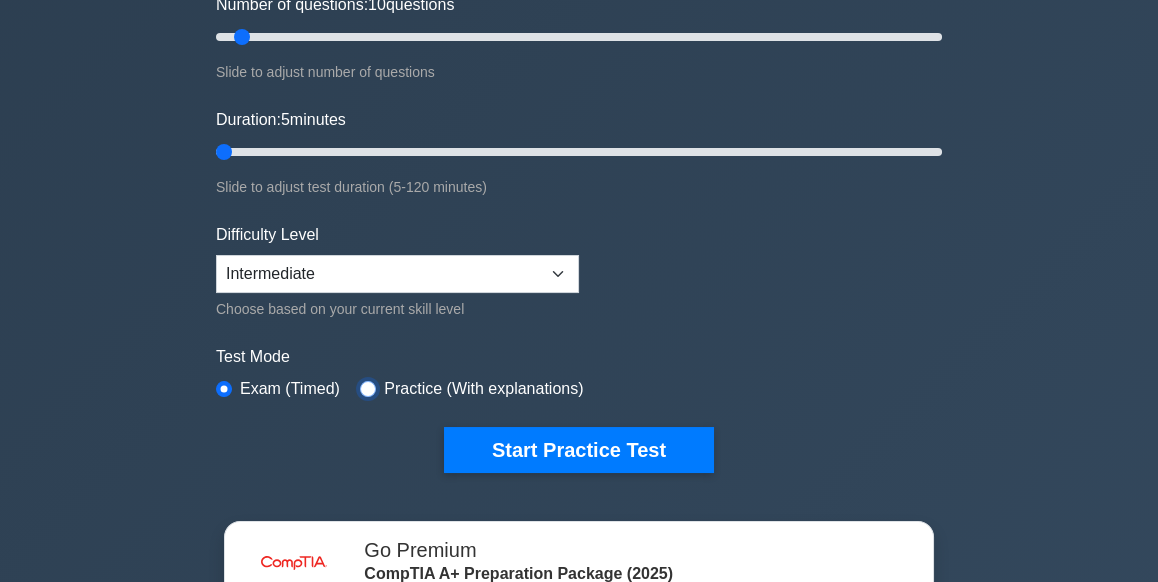 click at bounding box center (368, 389) 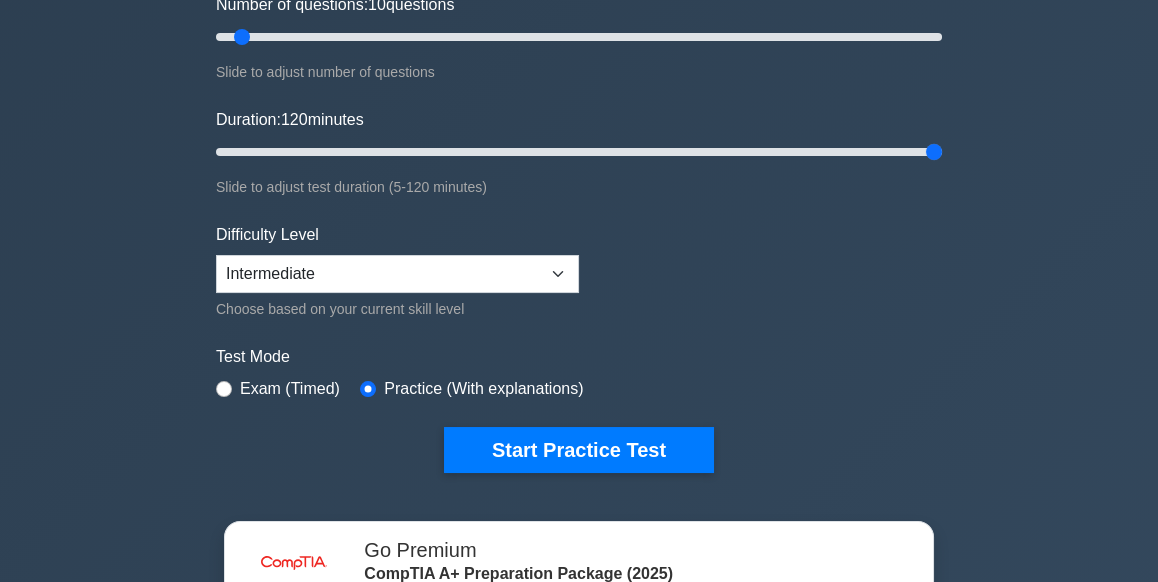 drag, startPoint x: 397, startPoint y: 151, endPoint x: 1102, endPoint y: 211, distance: 707.5486 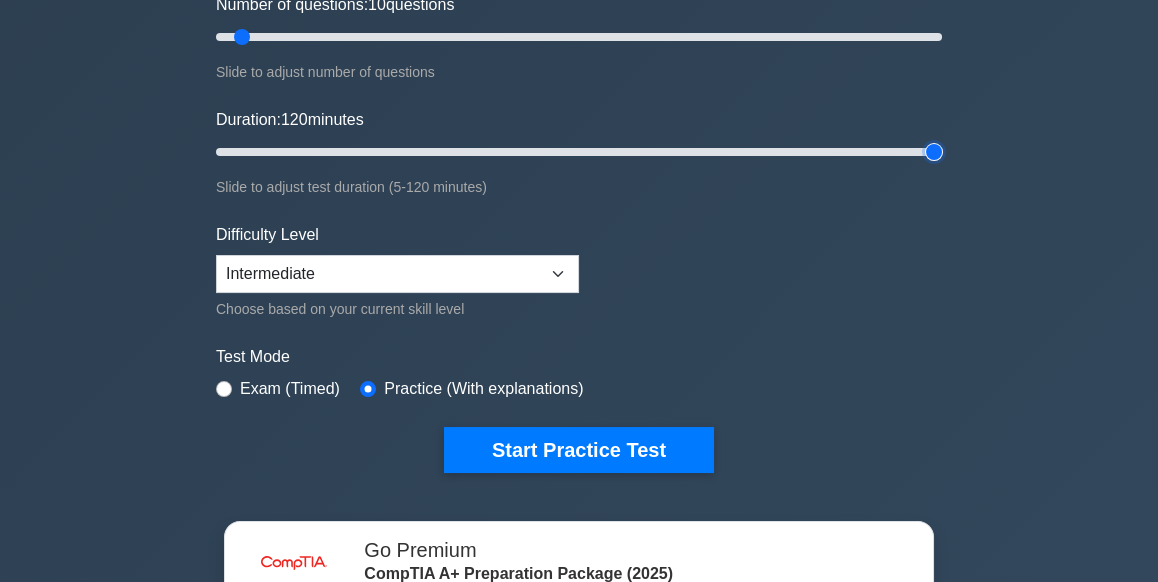click on "Duration:  120  minutes" at bounding box center [579, 152] 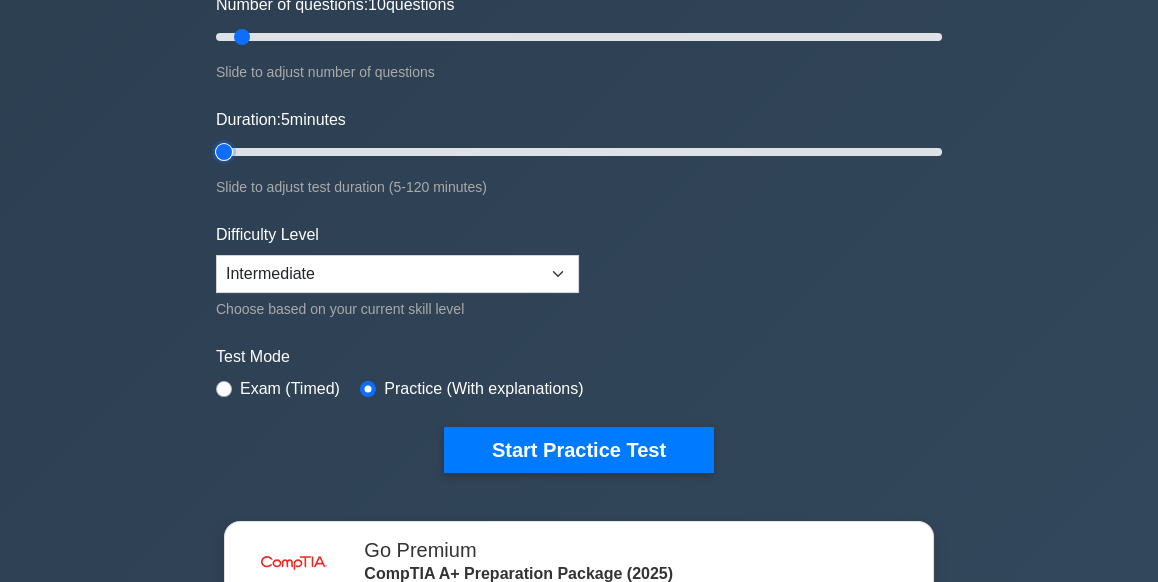 drag, startPoint x: 849, startPoint y: 148, endPoint x: 185, endPoint y: 198, distance: 665.8799 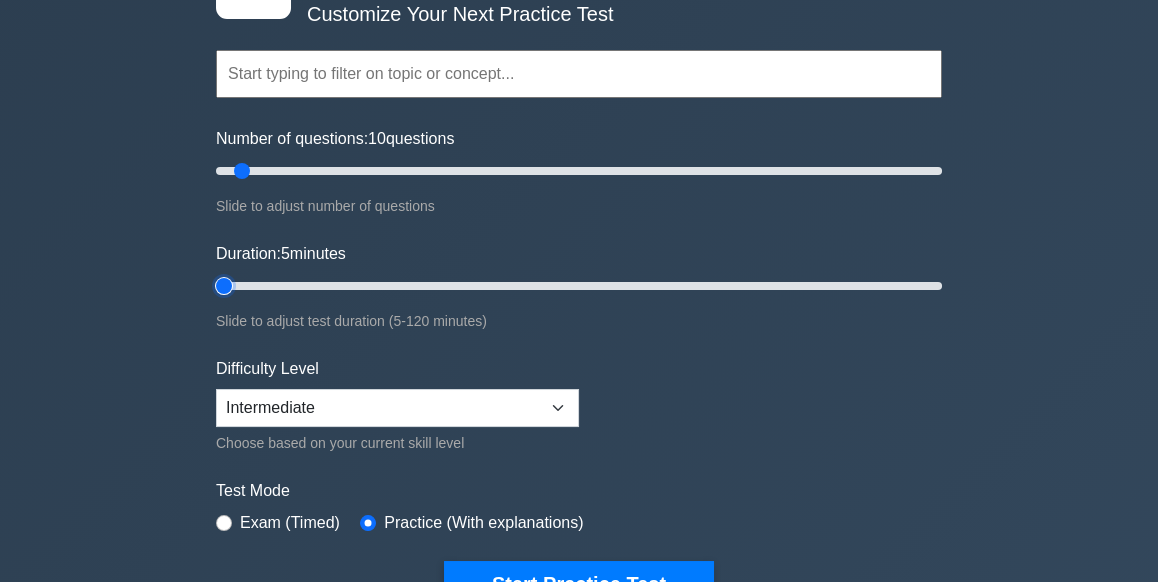 scroll, scrollTop: 140, scrollLeft: 0, axis: vertical 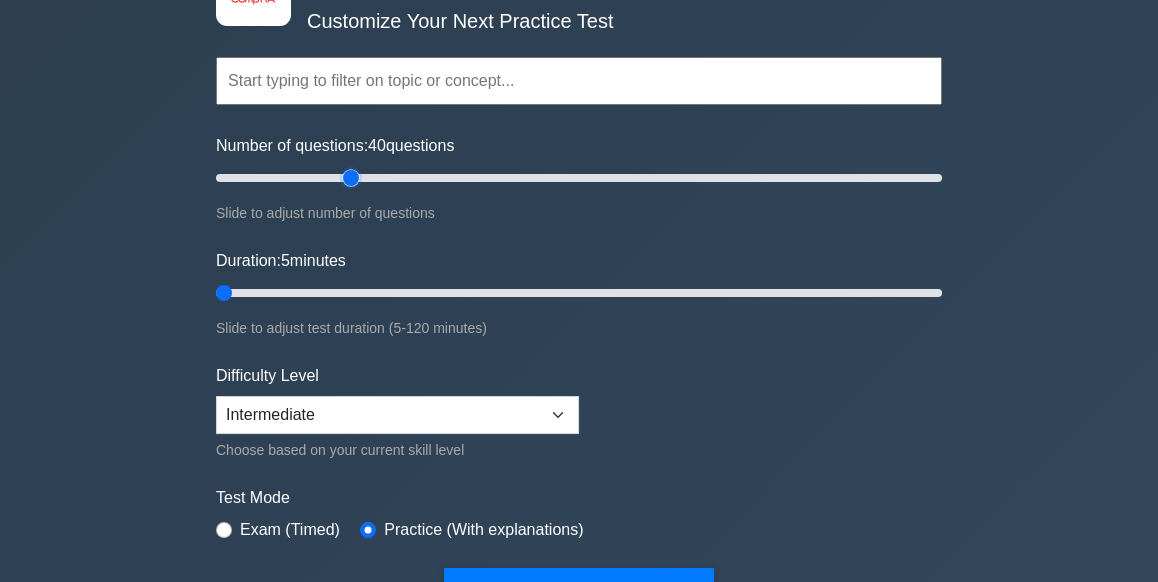 drag, startPoint x: 283, startPoint y: 173, endPoint x: 359, endPoint y: 166, distance: 76.321686 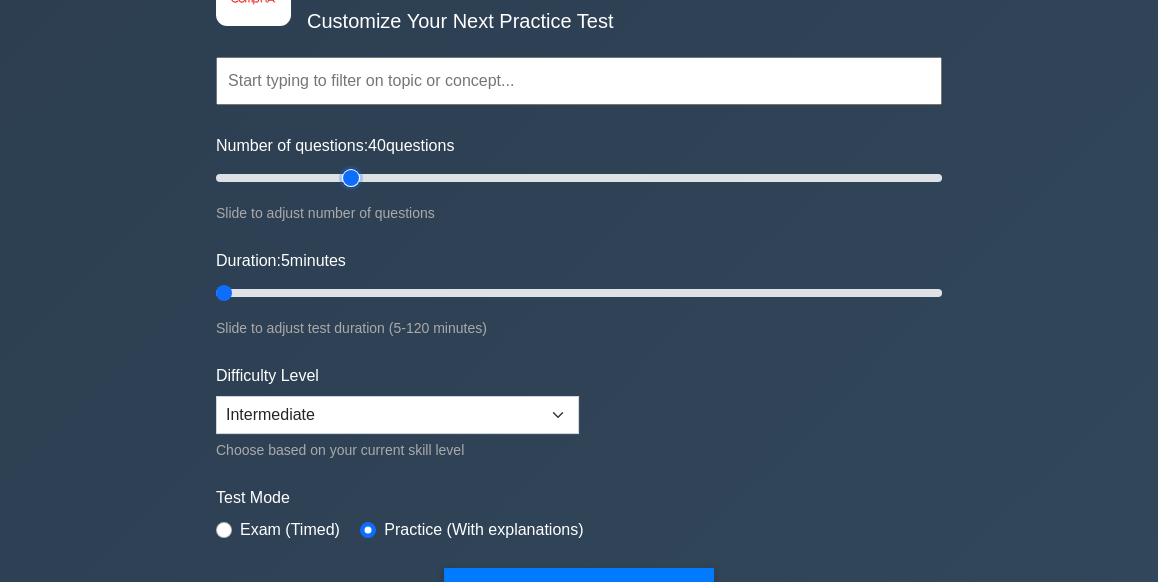 type on "40" 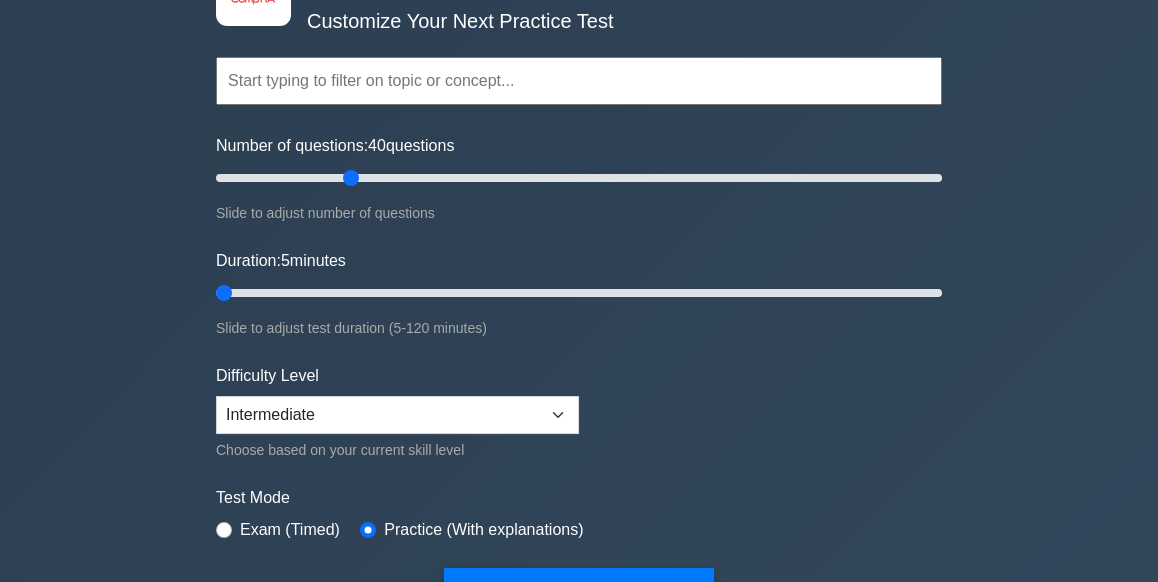 click on "image/svg+xml
CompTIA A+
Customize Your Next Practice Test
Topics
Hardware
Operating Systems
Networking
Security
Troubleshooting" at bounding box center [579, 293] 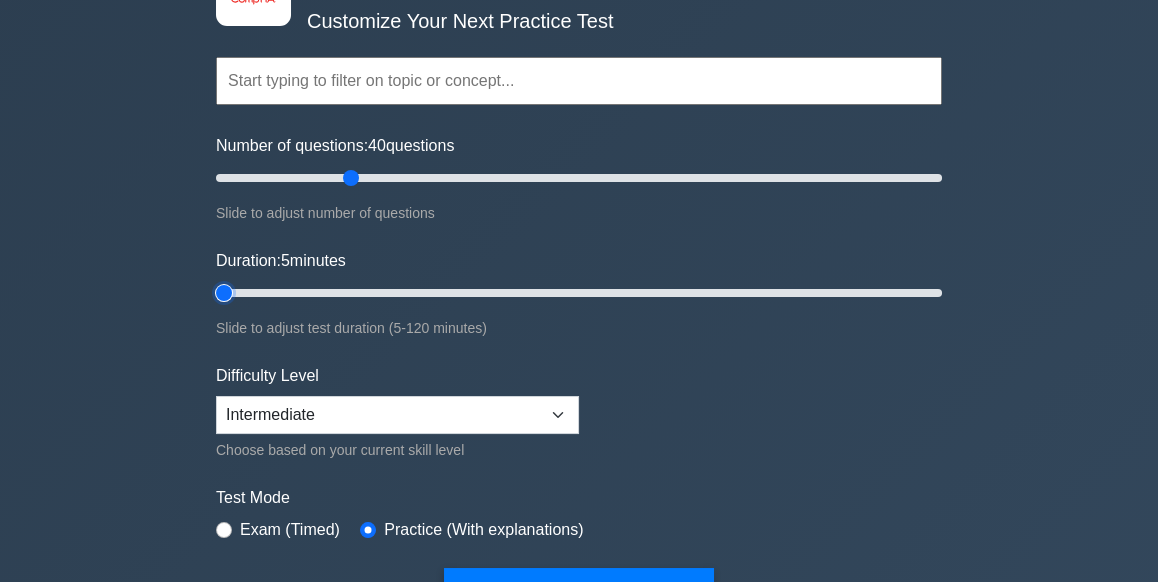 click on "Duration:  5  minutes" at bounding box center (579, 293) 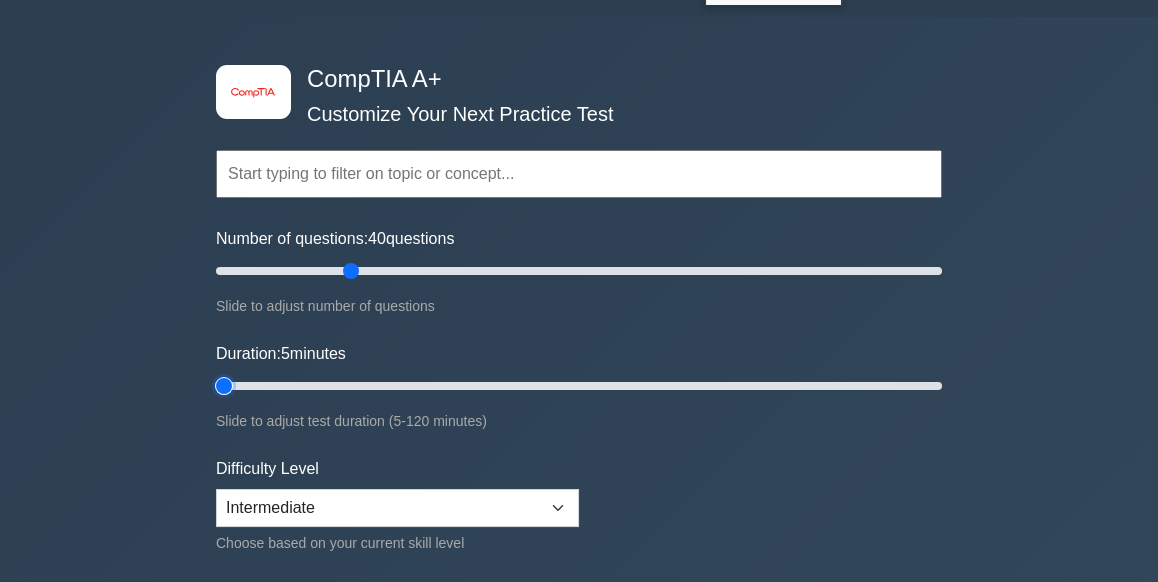 scroll, scrollTop: 0, scrollLeft: 0, axis: both 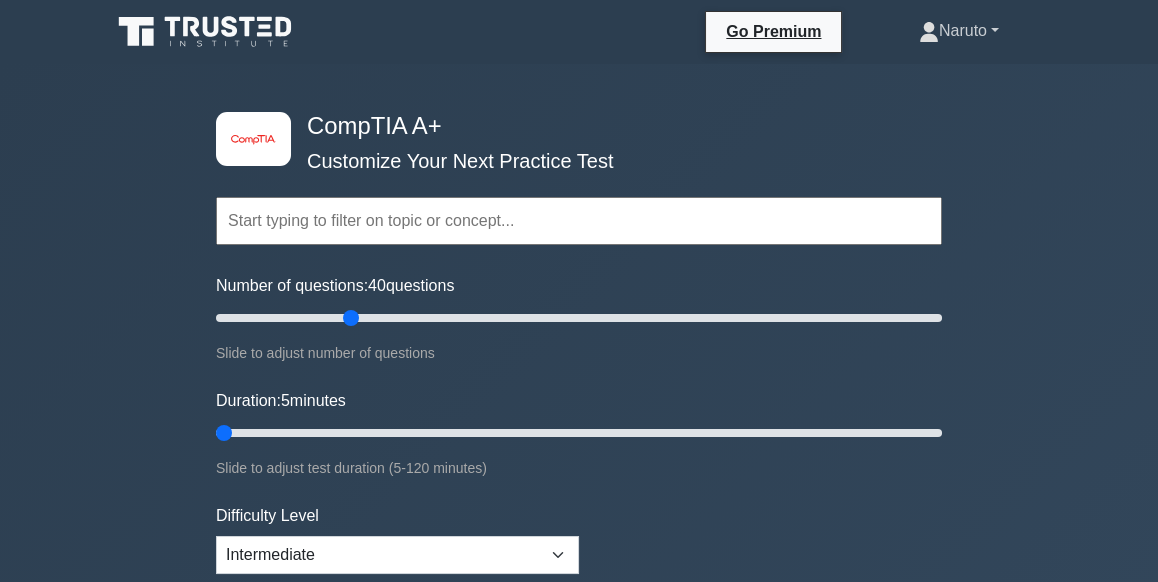 click on "Naruto" at bounding box center (959, 31) 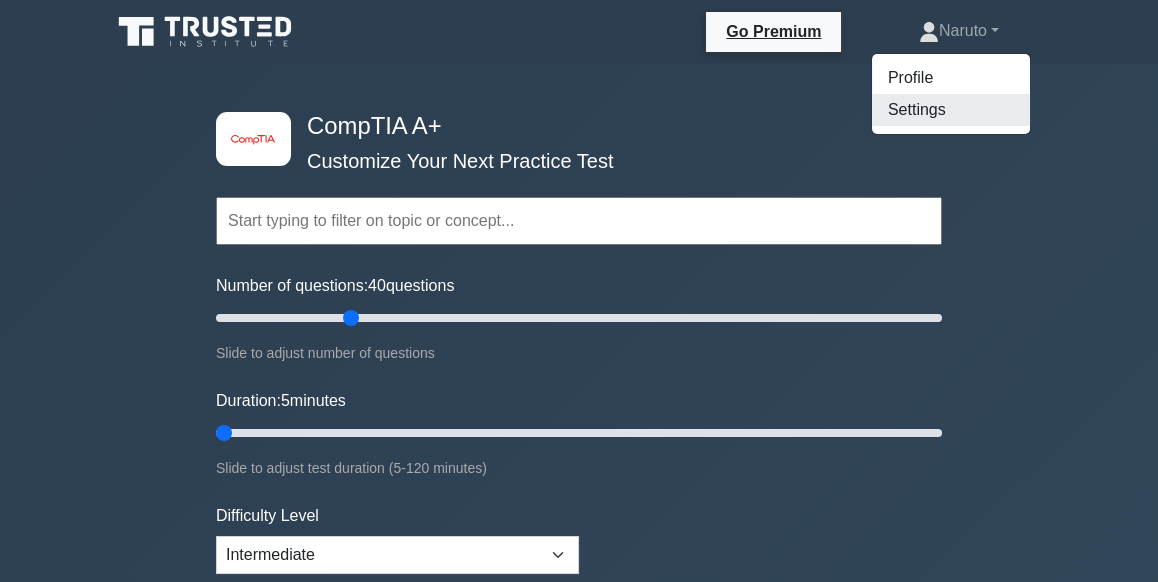 click on "Settings" at bounding box center [951, 110] 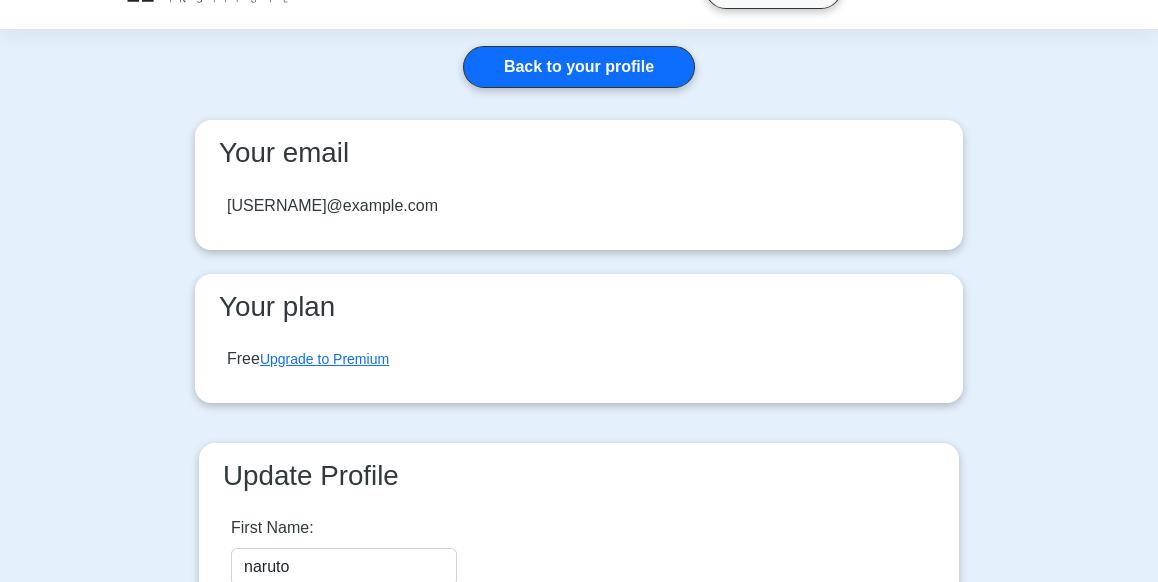 scroll, scrollTop: 0, scrollLeft: 0, axis: both 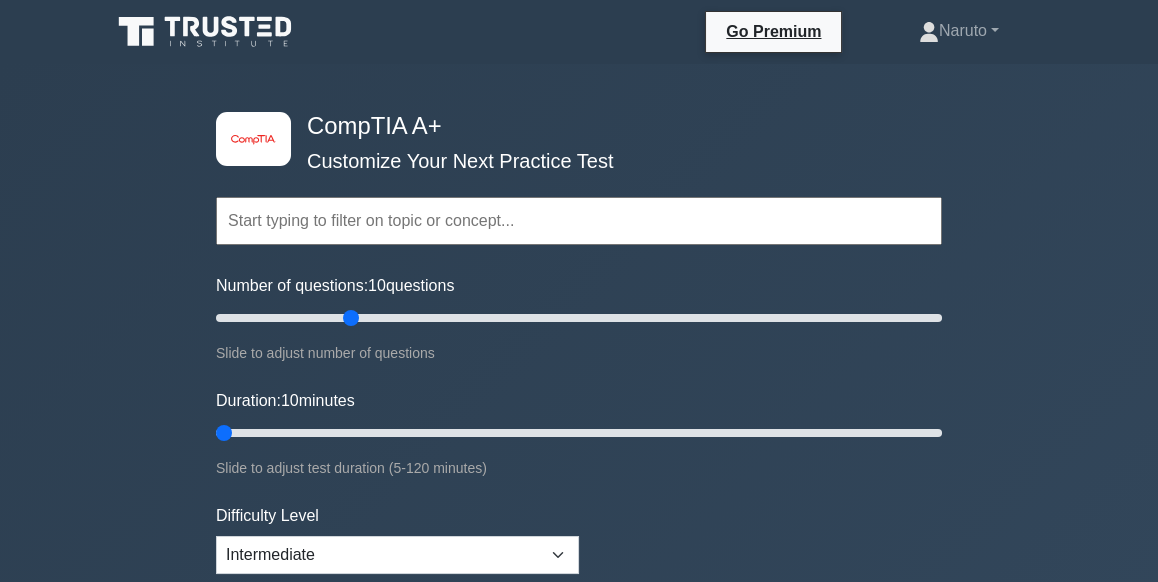 click on "Duration:  10  minutes
Slide to adjust test duration (5-120 minutes)" at bounding box center [579, 434] 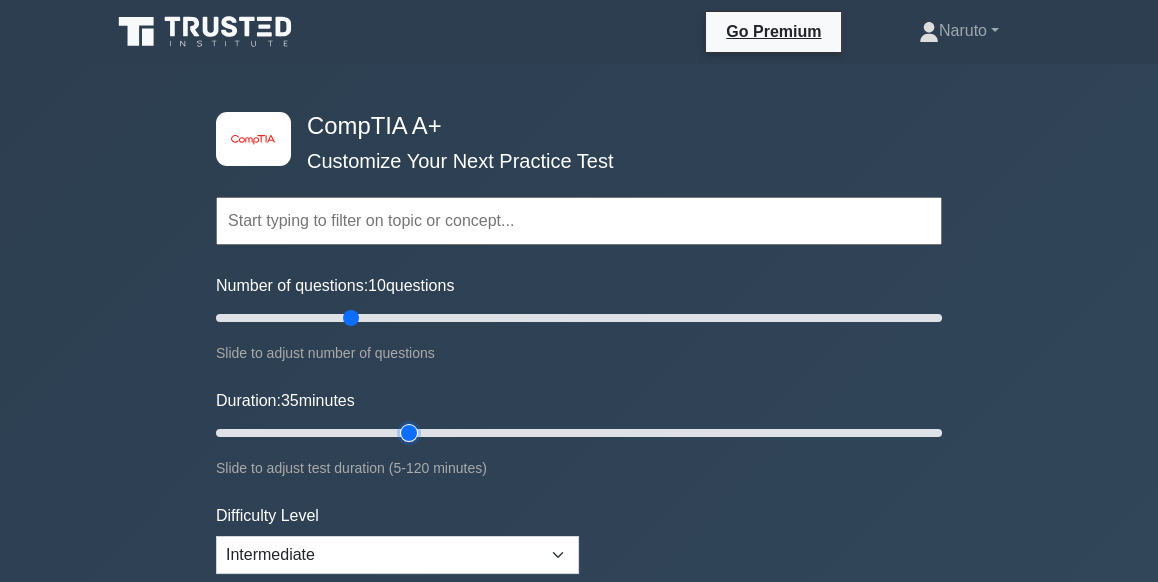 click on "Duration:  35  minutes" at bounding box center [579, 433] 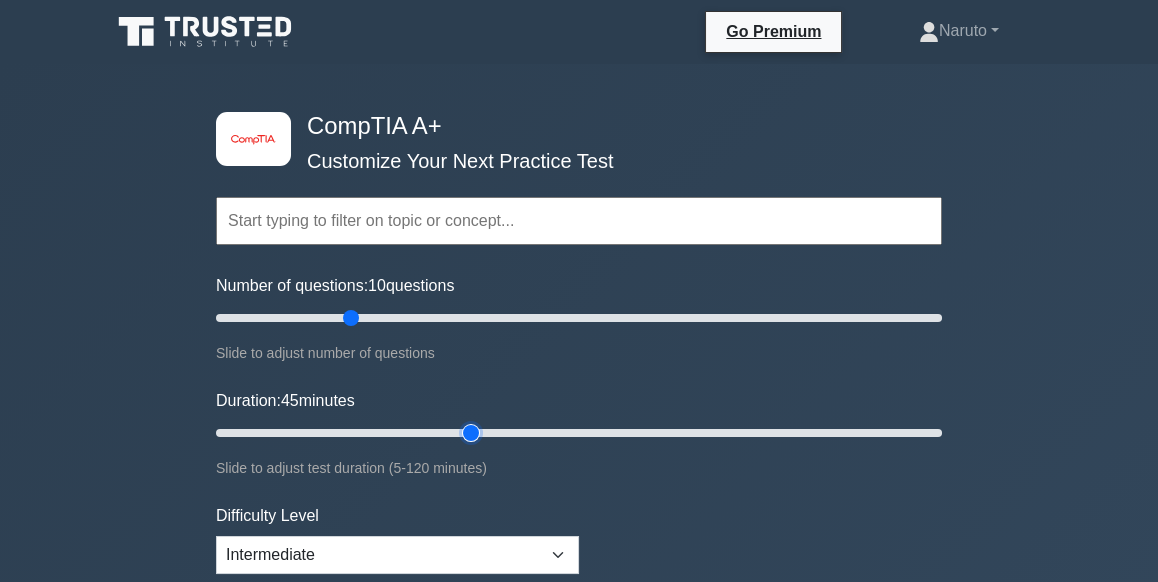 type on "45" 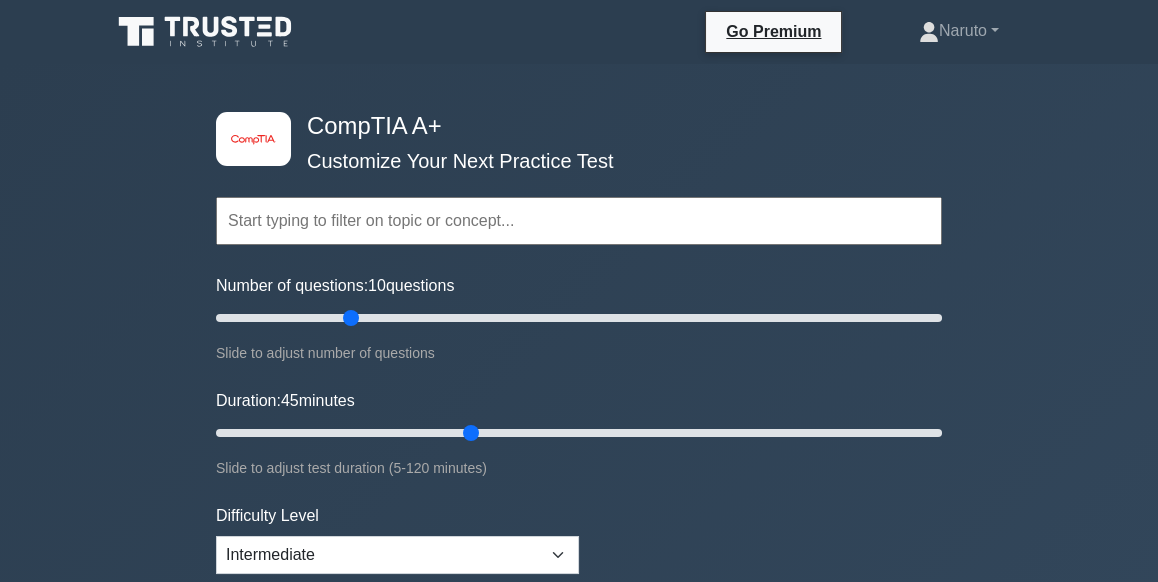 click on "Number of questions:  10  questions
Slide to adjust number of questions" at bounding box center [579, 319] 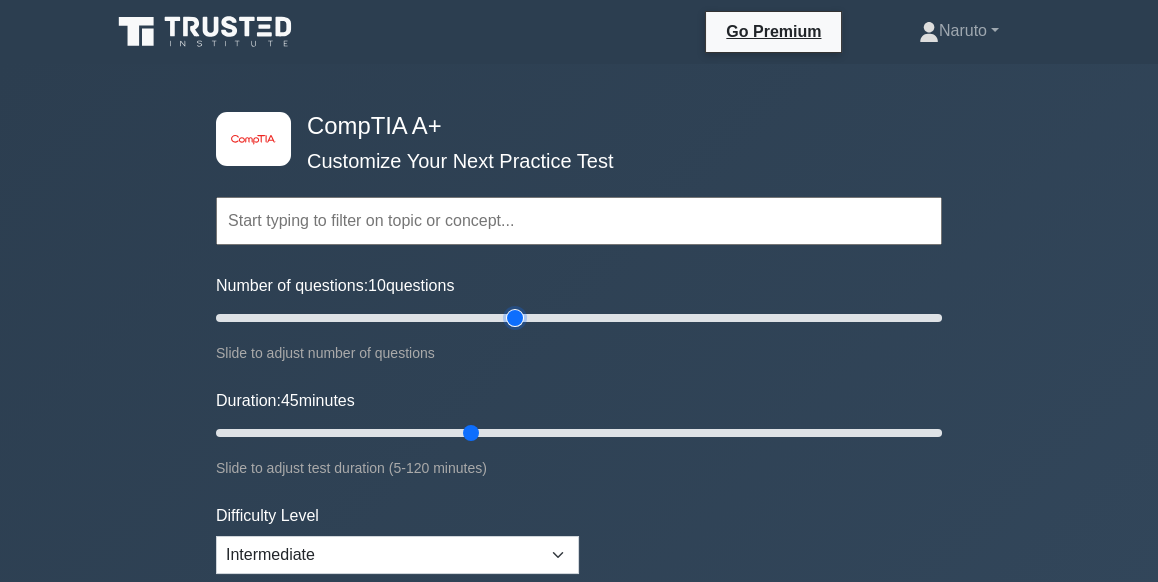 click on "Number of questions:  10  questions" at bounding box center [579, 318] 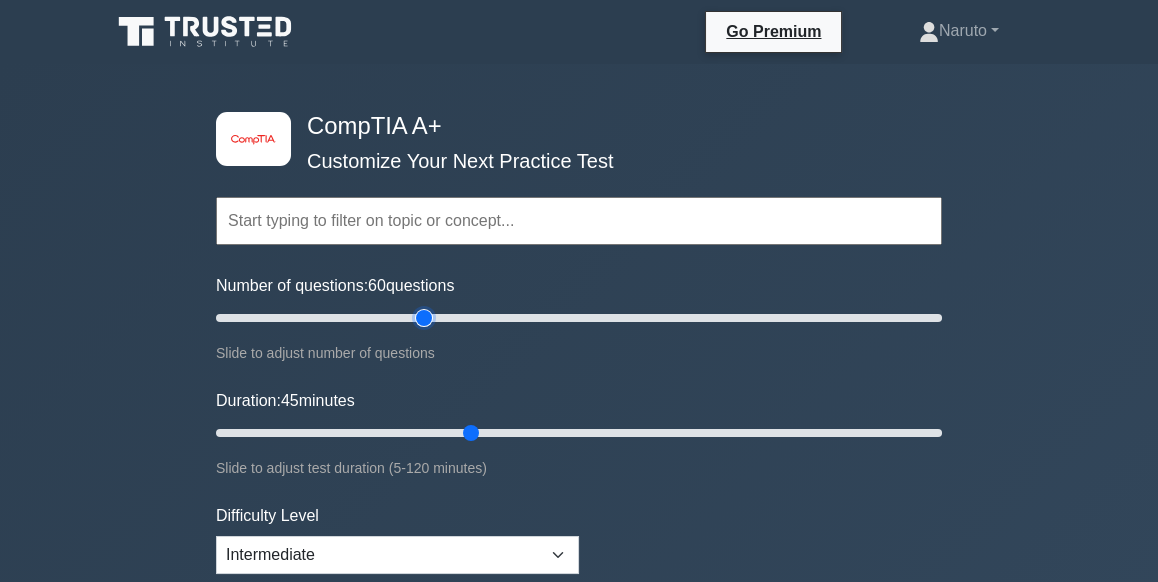 drag, startPoint x: 510, startPoint y: 322, endPoint x: 428, endPoint y: 320, distance: 82.02438 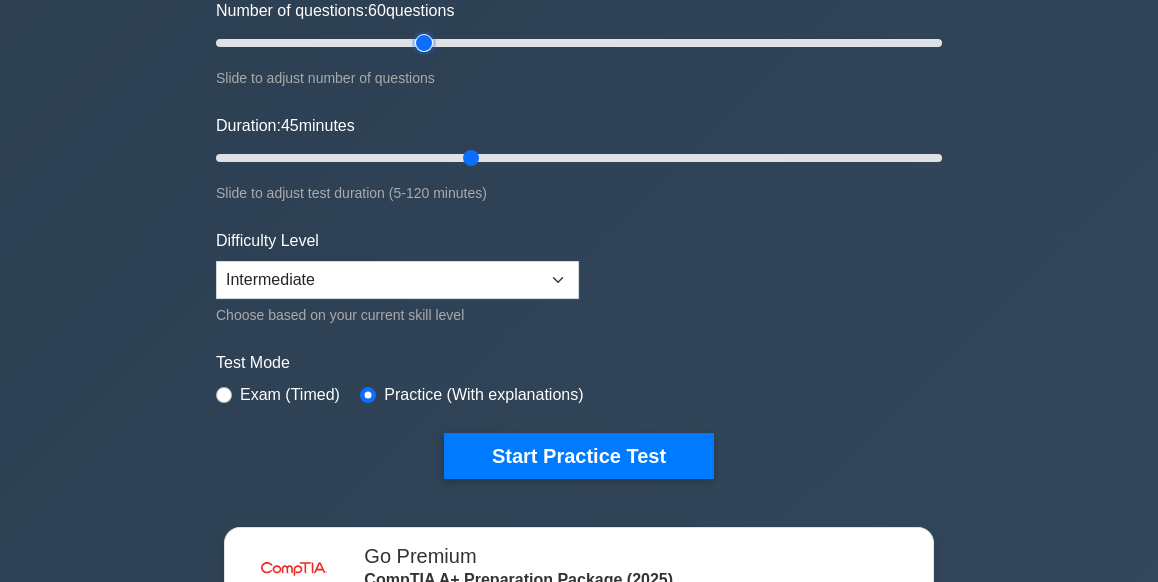scroll, scrollTop: 563, scrollLeft: 0, axis: vertical 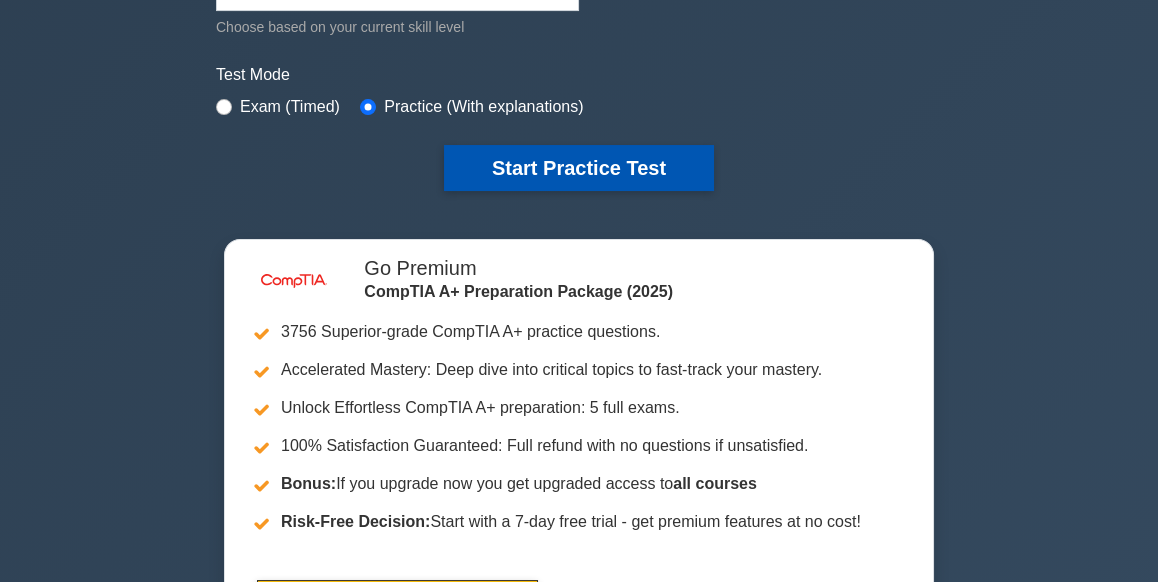 click on "Start Practice Test" at bounding box center [579, 168] 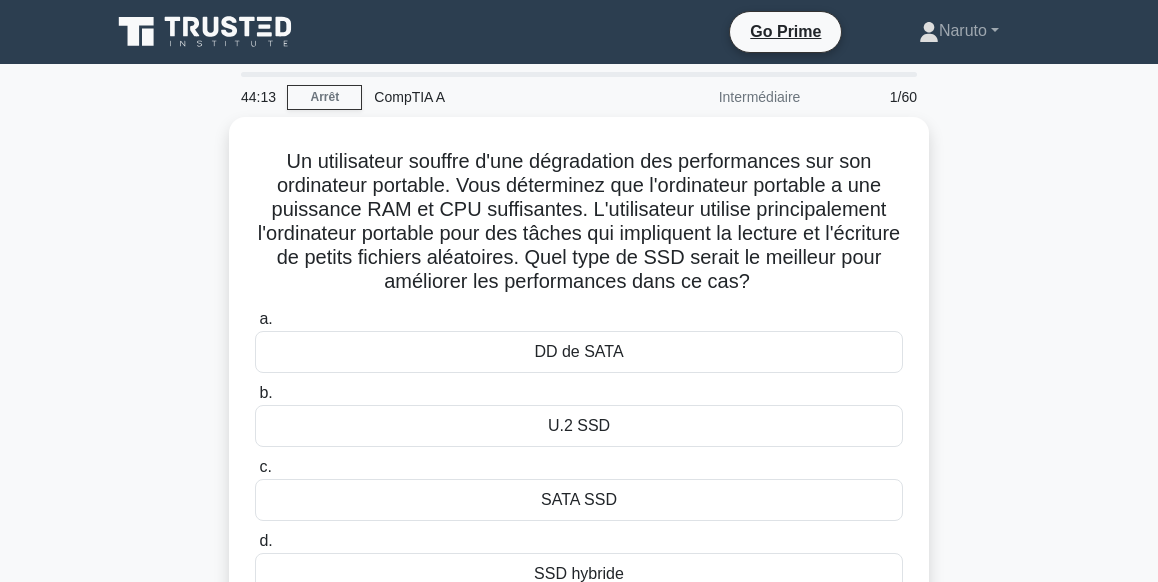 scroll, scrollTop: 140, scrollLeft: 0, axis: vertical 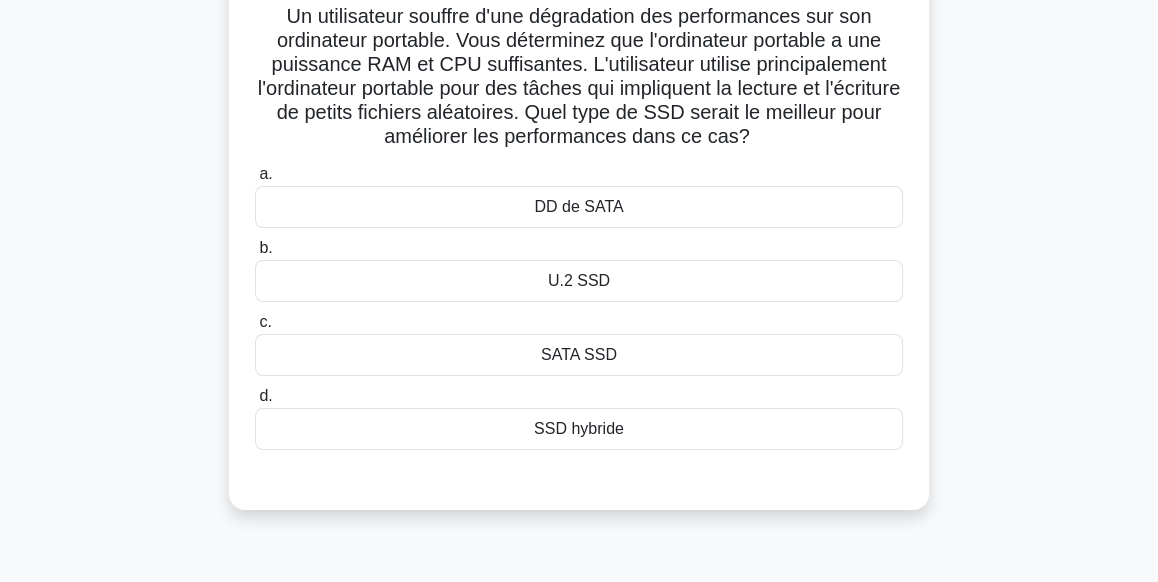 click on "SATA SSD" at bounding box center [579, 355] 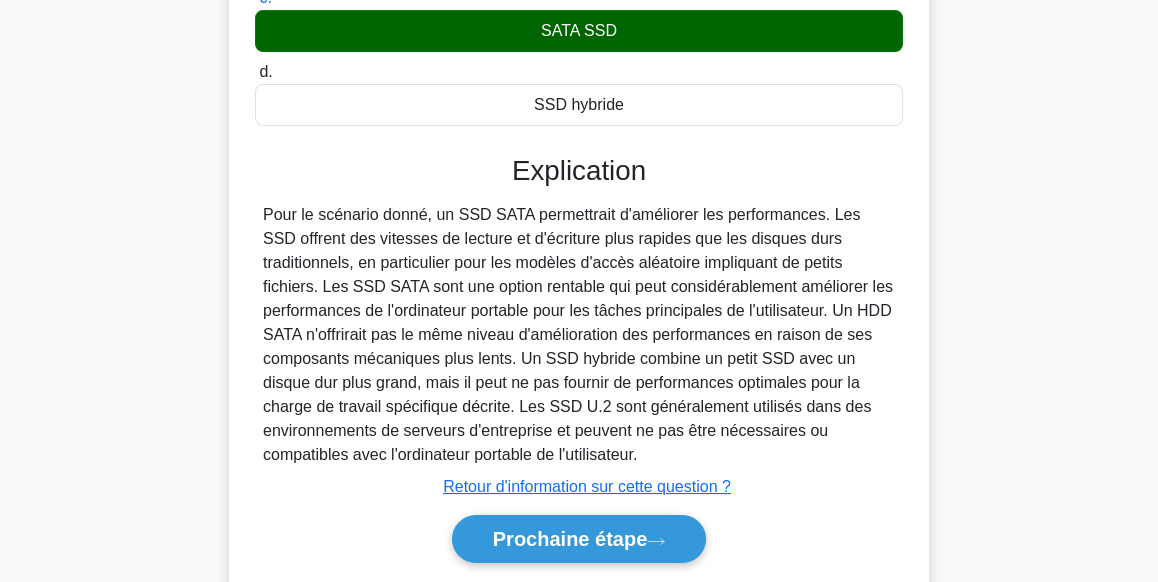 scroll, scrollTop: 528, scrollLeft: 0, axis: vertical 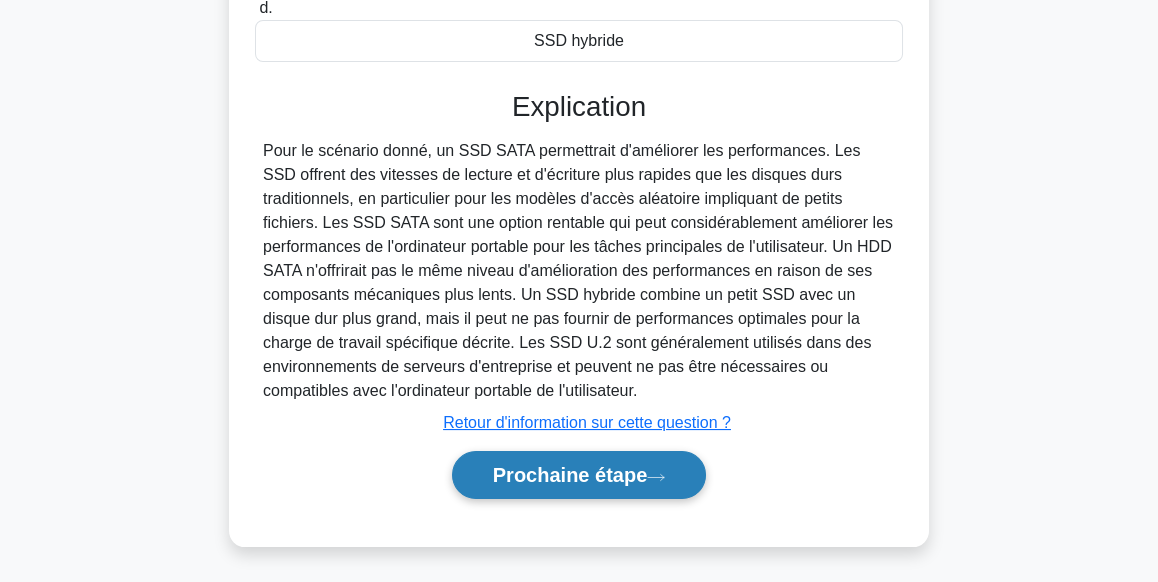 click on "Prochaine étape" at bounding box center [579, 475] 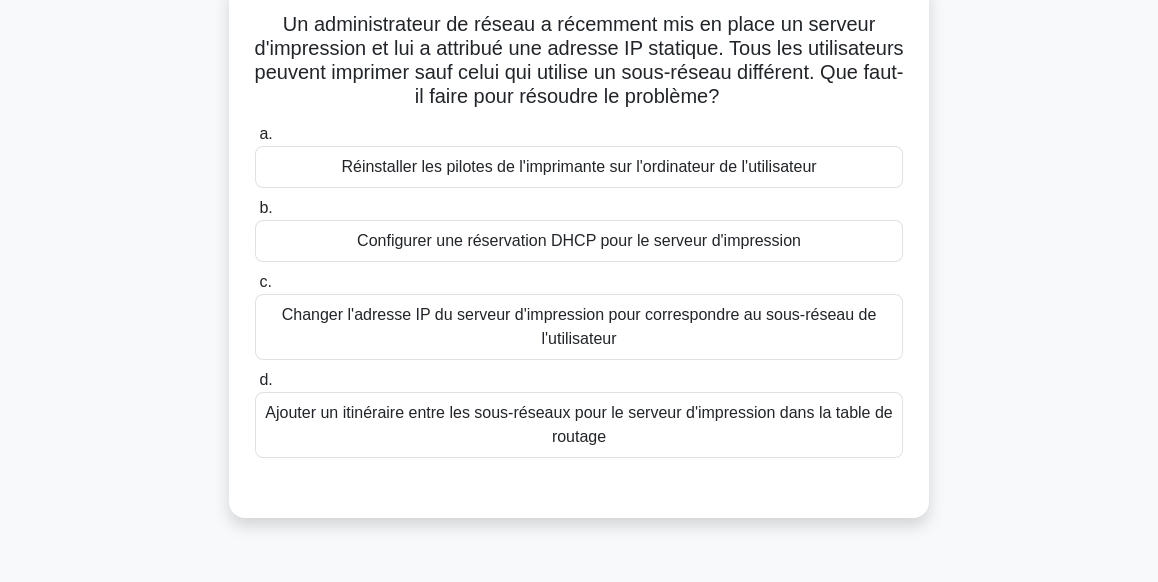scroll, scrollTop: 140, scrollLeft: 0, axis: vertical 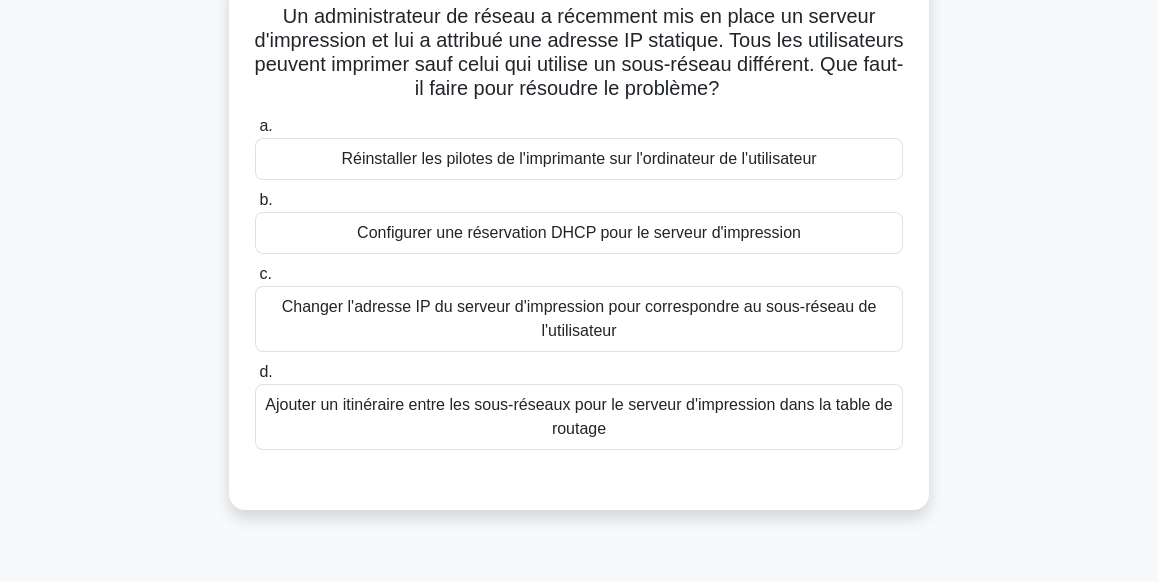 click on "Ajouter un itinéraire entre les sous-réseaux pour le serveur d'impression dans la table de routage" at bounding box center [579, 417] 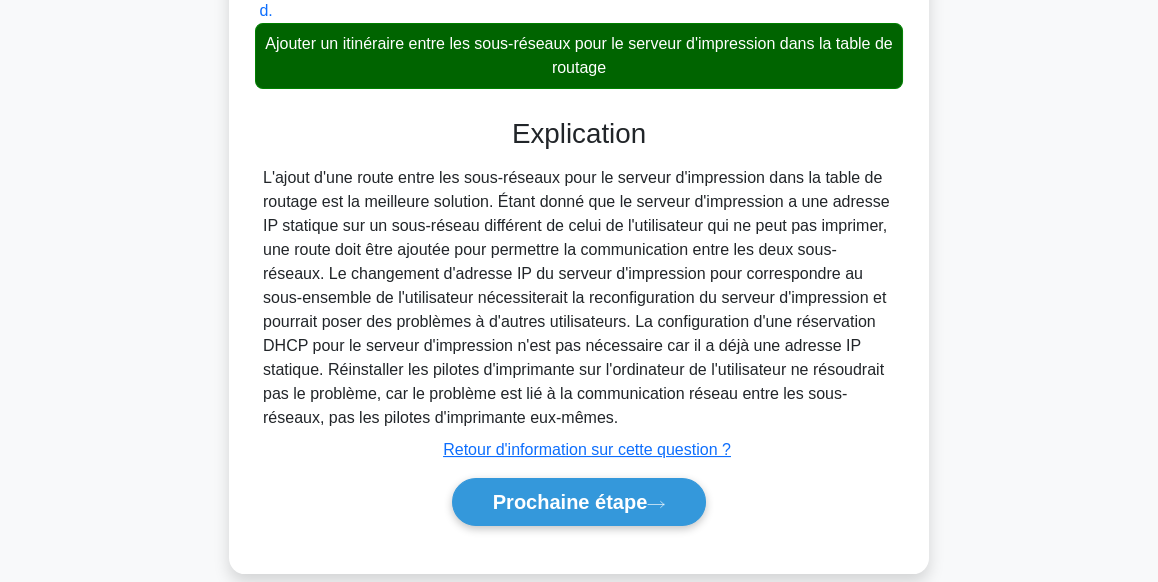 scroll, scrollTop: 528, scrollLeft: 0, axis: vertical 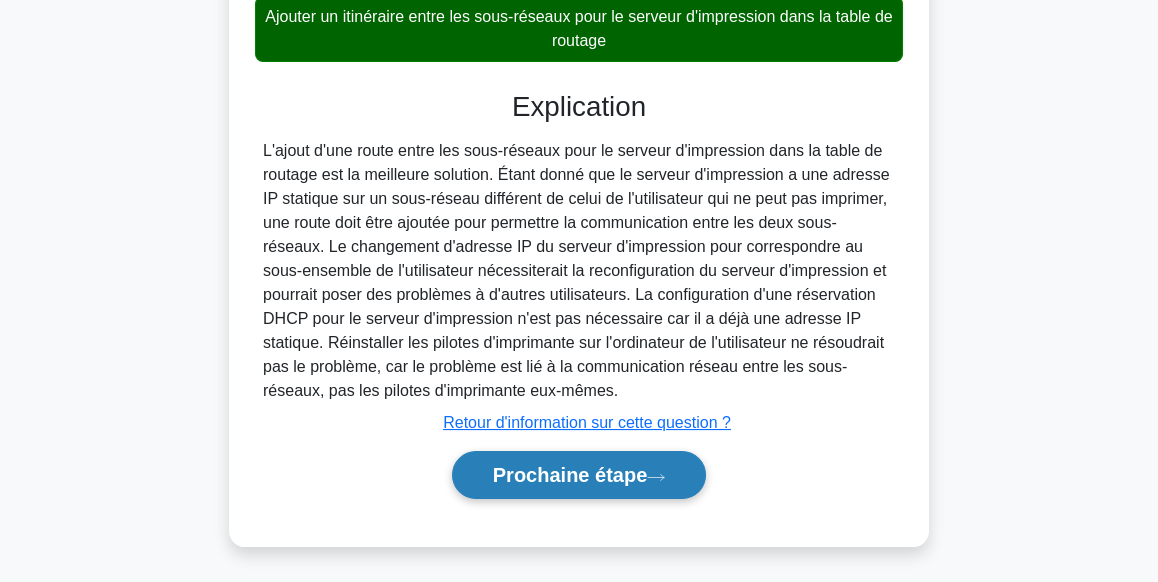 click on "Prochaine étape" at bounding box center [579, 475] 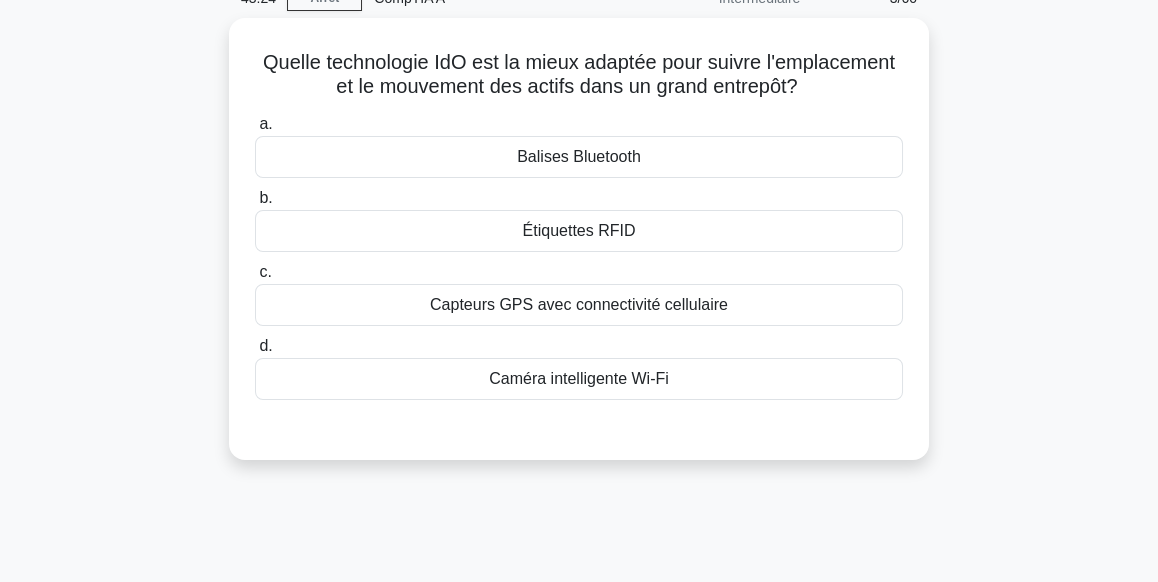 scroll, scrollTop: 0, scrollLeft: 0, axis: both 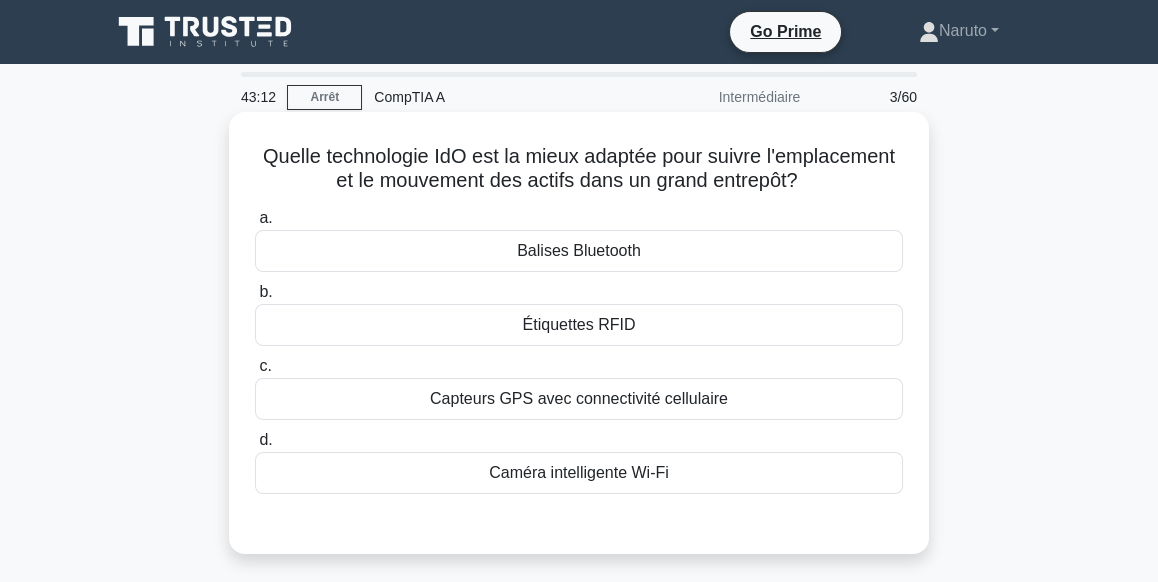 click on "Capteurs GPS avec connectivité cellulaire" at bounding box center (579, 399) 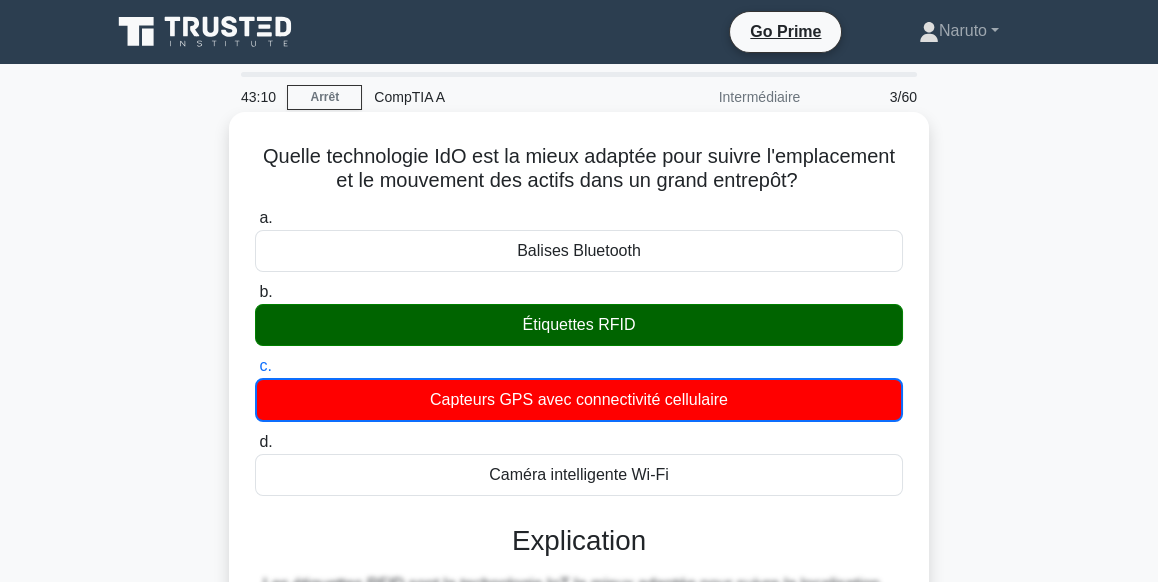 click on "Étiquettes RFID" at bounding box center [579, 325] 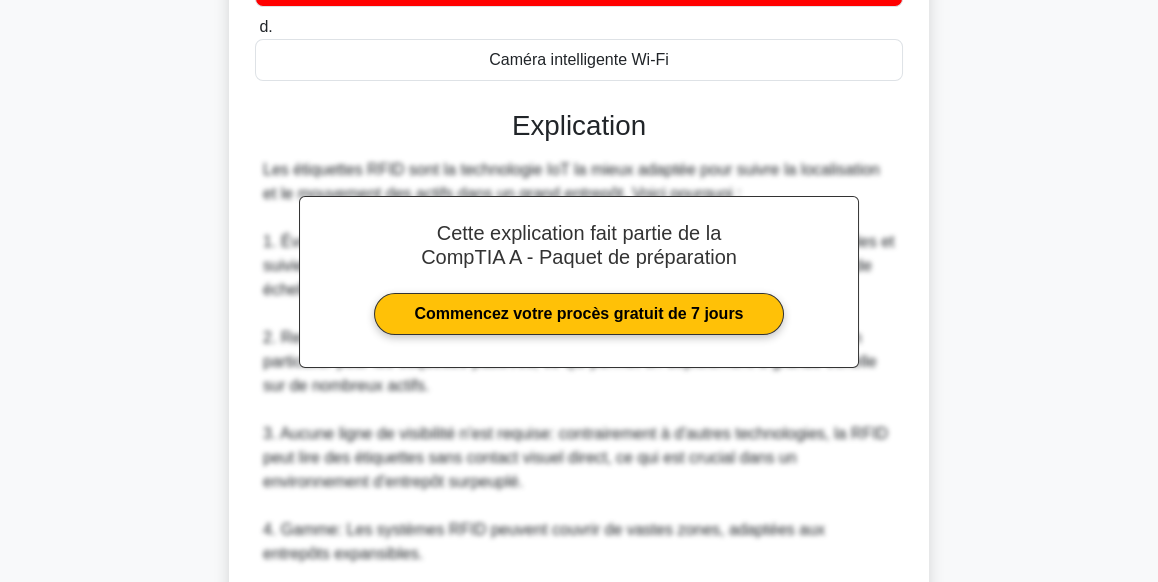 scroll, scrollTop: 422, scrollLeft: 0, axis: vertical 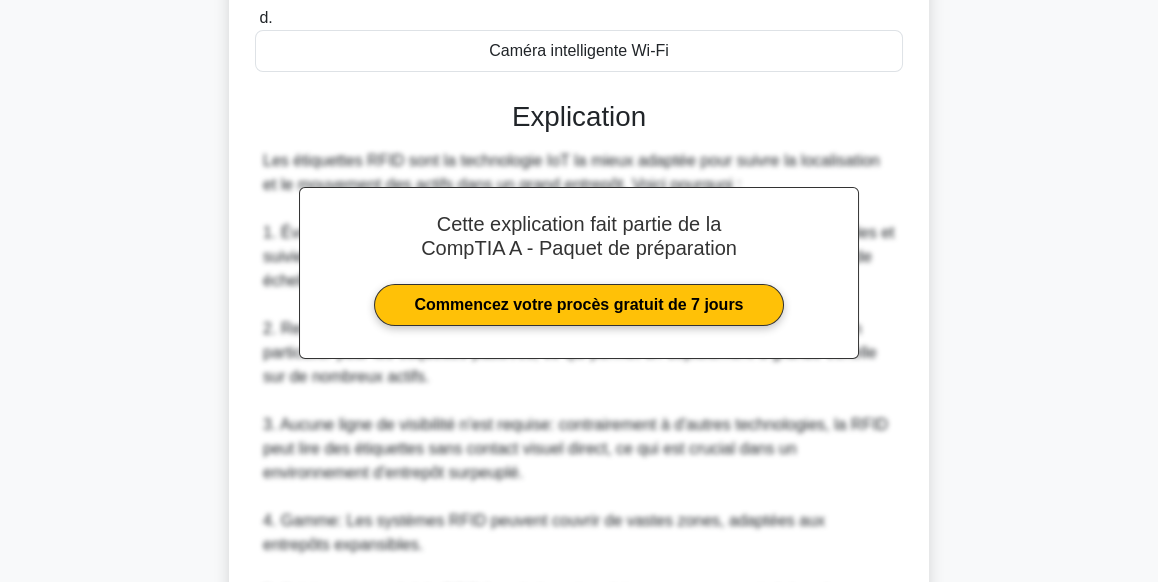 click on "Les étiquettes RFID sont la technologie IoT la mieux adaptée pour suivre la localisation et le mouvement des actifs dans un grand entrepôt. Voici pourquoi : 1. Évolu: les étiquettes RFID peuvent être facilement attachées à de nombreux articles et suivies simultanément, ce qui les rend idéales pour les opérations d'entrepôt à grande échelle. 2. Rendement économique: les étiquettes RFID sont relativement peu coûteuses, en particulier pour les étiquettes passives, ce qui permet un déploiement à grande échelle sur de nombreux actifs. 3. Aucune ligne de visibilité n'est requise: contrairement à d'autres technologies, la RFID peut lire des étiquettes sans contact visuel direct, ce qui est crucial dans un environnement d'entrepôt surpeuplé. 4. Gamme: Les systèmes RFID peuvent couvrir de vastes zones, adaptées aux entrepôts expansibles. 5. Suivi en temps réel: la RFID fournit des mises à jour en temps quasi réel sur les emplacements et les mouvements des actifs." at bounding box center (579, 593) 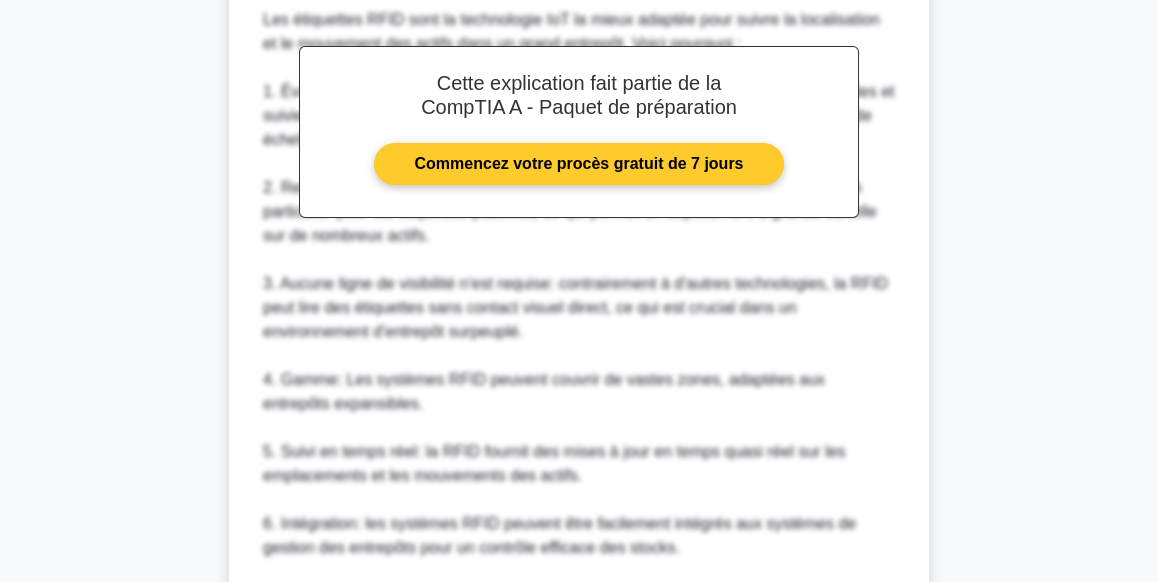 scroll, scrollTop: 563, scrollLeft: 0, axis: vertical 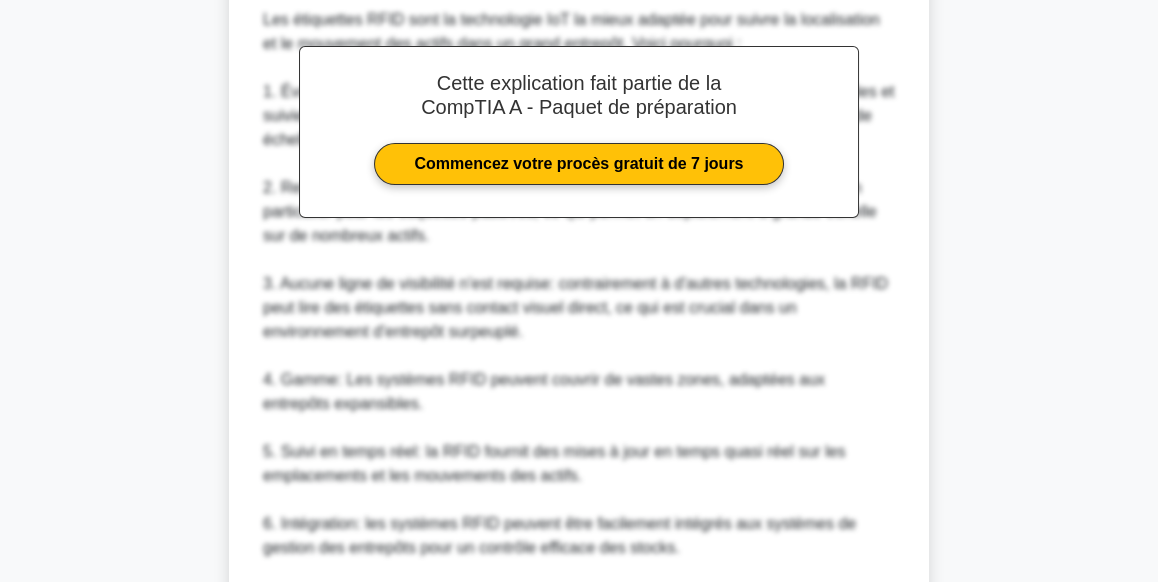 drag, startPoint x: 626, startPoint y: 151, endPoint x: 615, endPoint y: 216, distance: 65.9242 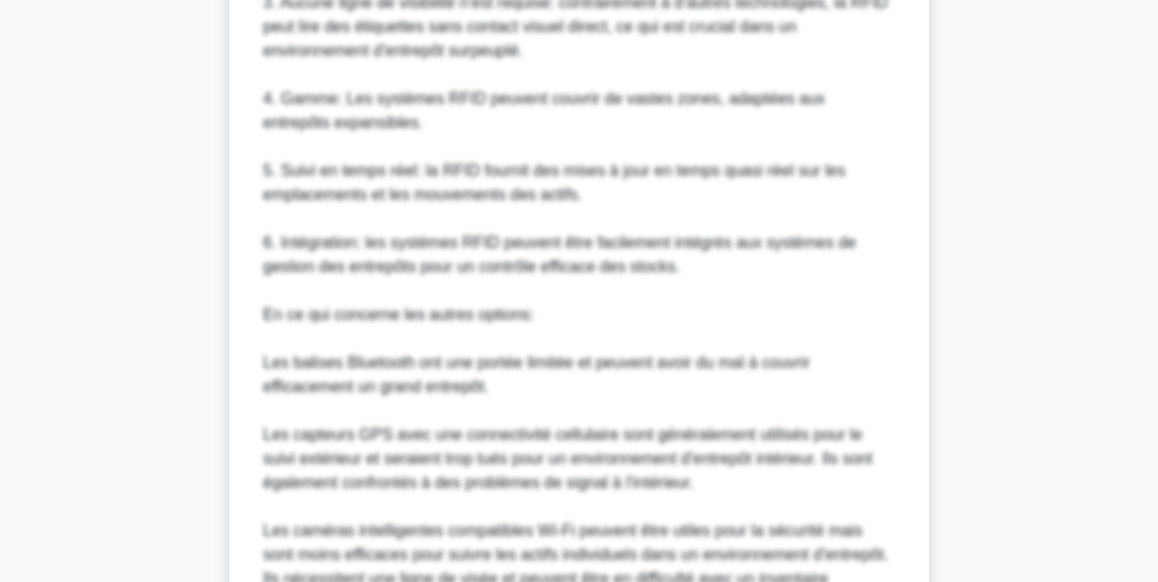 scroll, scrollTop: 1056, scrollLeft: 0, axis: vertical 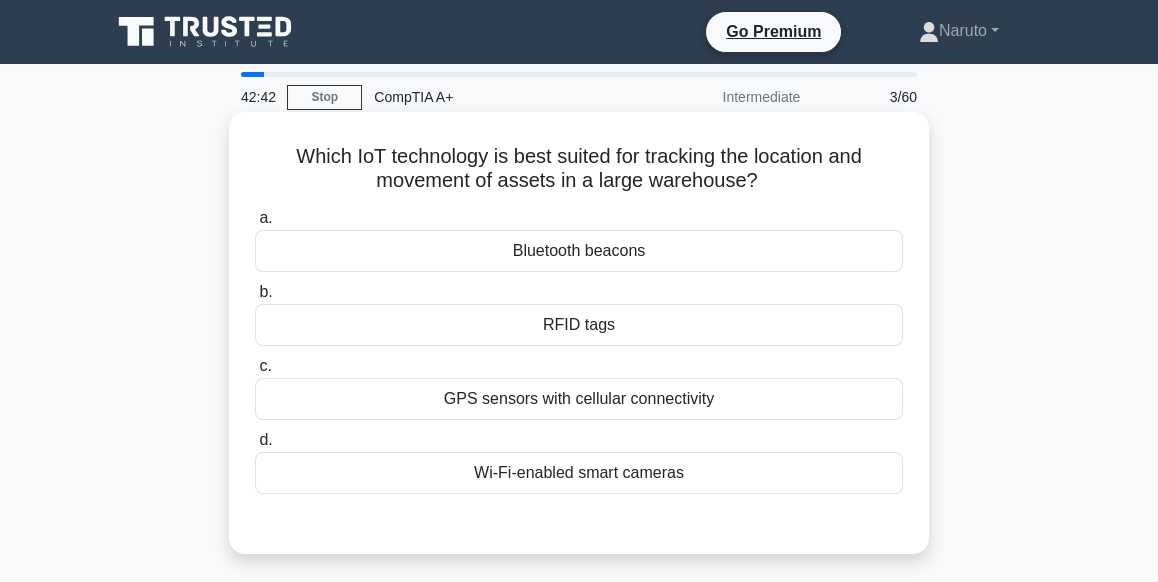 click on "RFID tags" at bounding box center [579, 325] 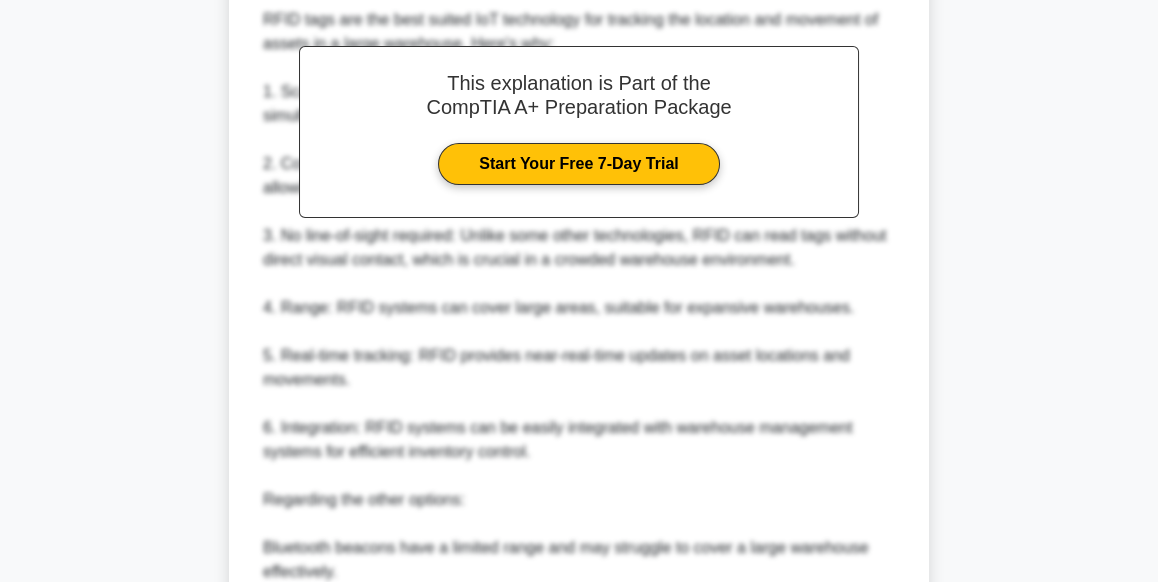 scroll, scrollTop: 913, scrollLeft: 0, axis: vertical 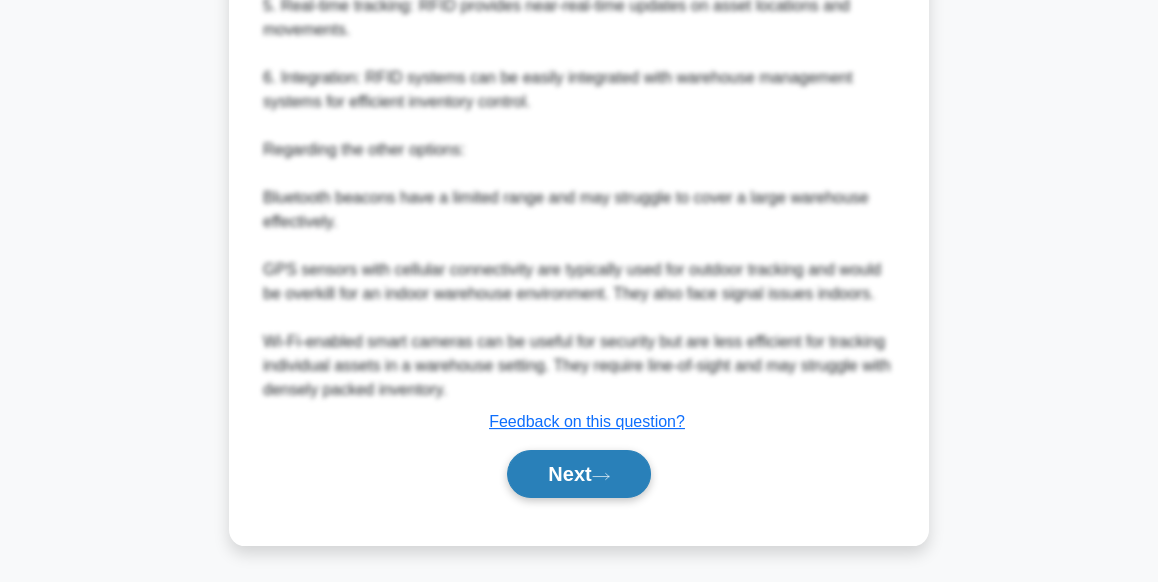 click on "Next" at bounding box center (578, 474) 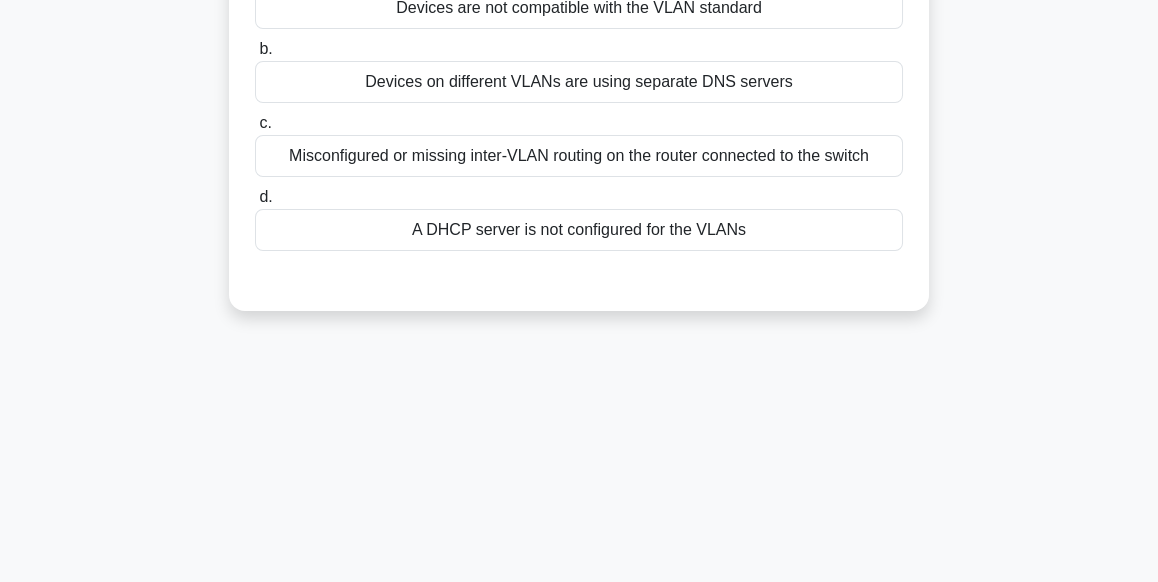 scroll, scrollTop: 75, scrollLeft: 0, axis: vertical 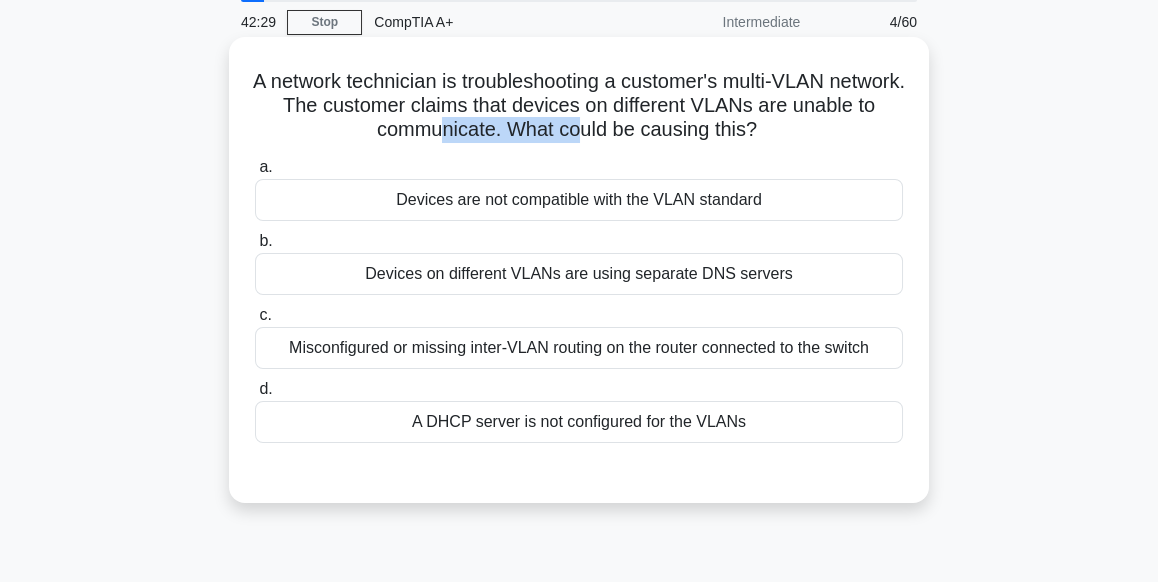 drag, startPoint x: 458, startPoint y: 144, endPoint x: 594, endPoint y: 121, distance: 137.93114 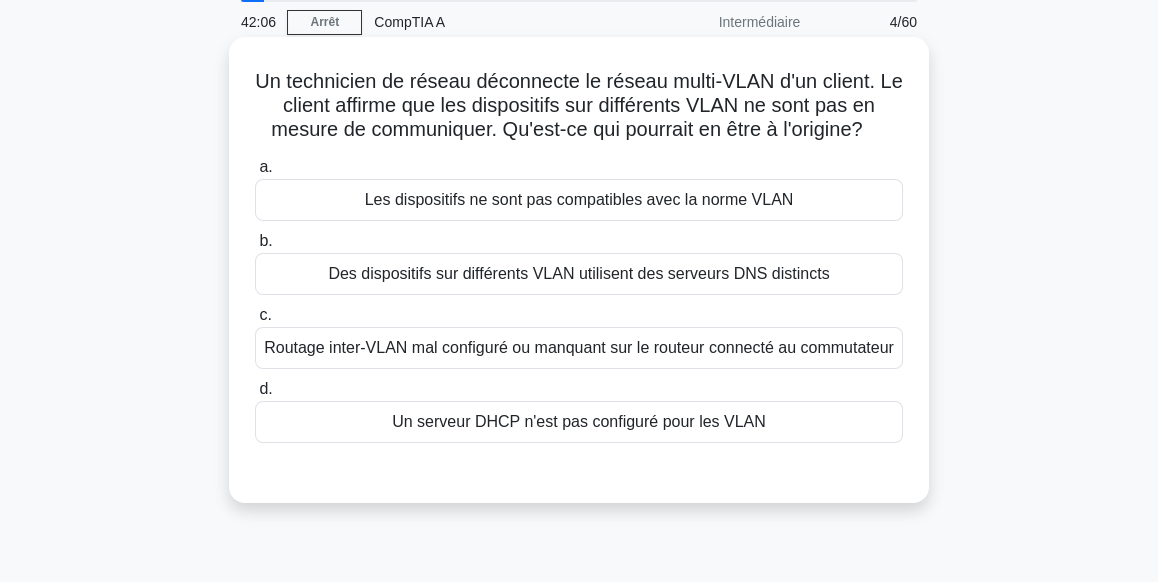 click on "Routage inter-VLAN mal configuré ou manquant sur le routeur connecté au commutateur" at bounding box center [579, 348] 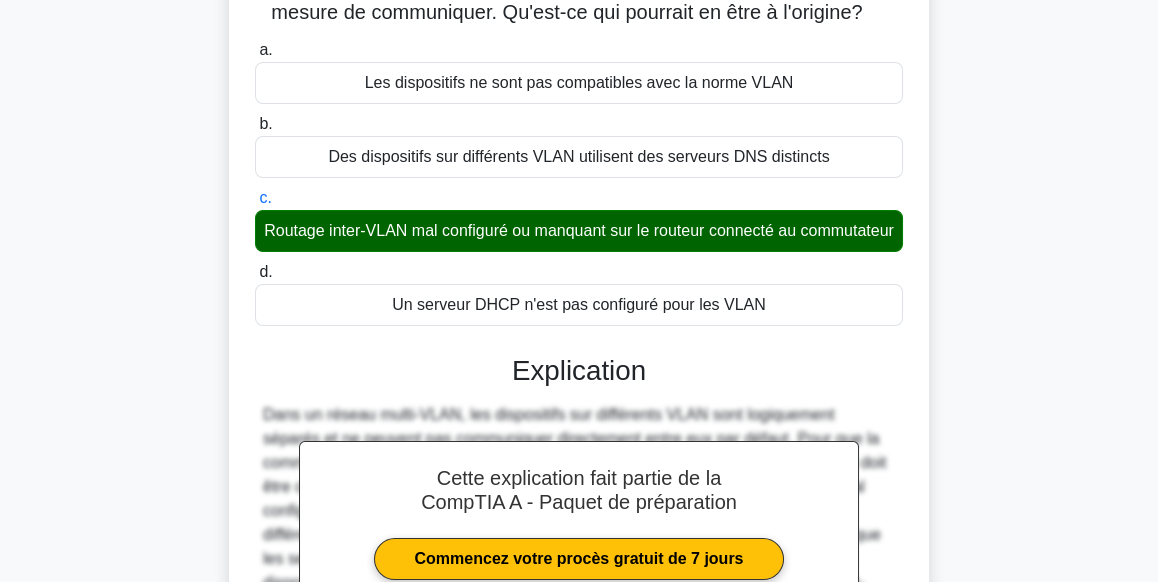 scroll, scrollTop: 497, scrollLeft: 0, axis: vertical 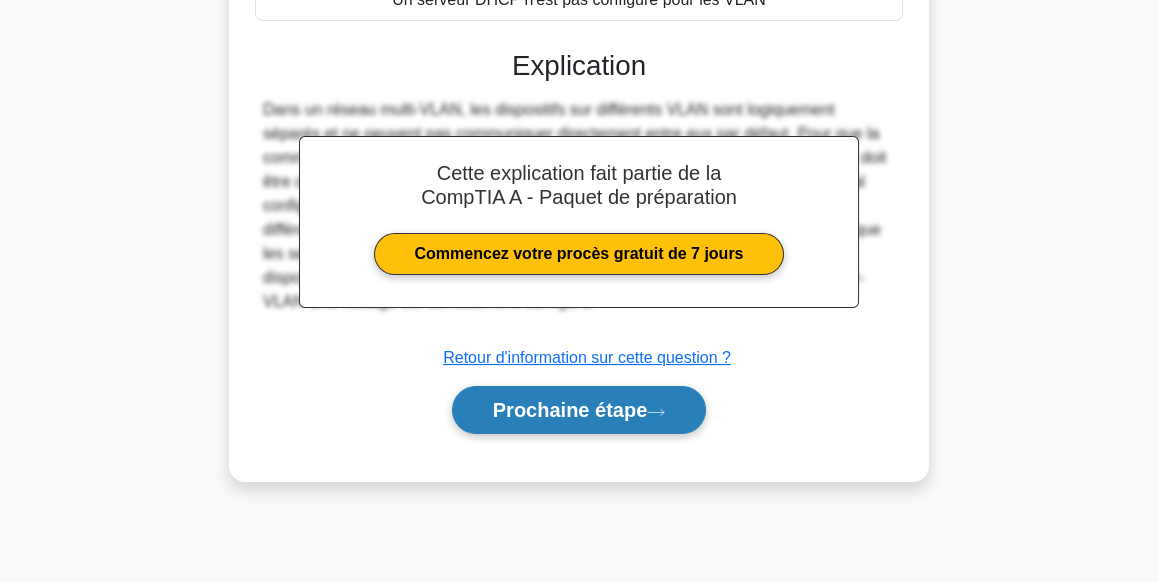 click on "Prochaine étape" at bounding box center (579, 410) 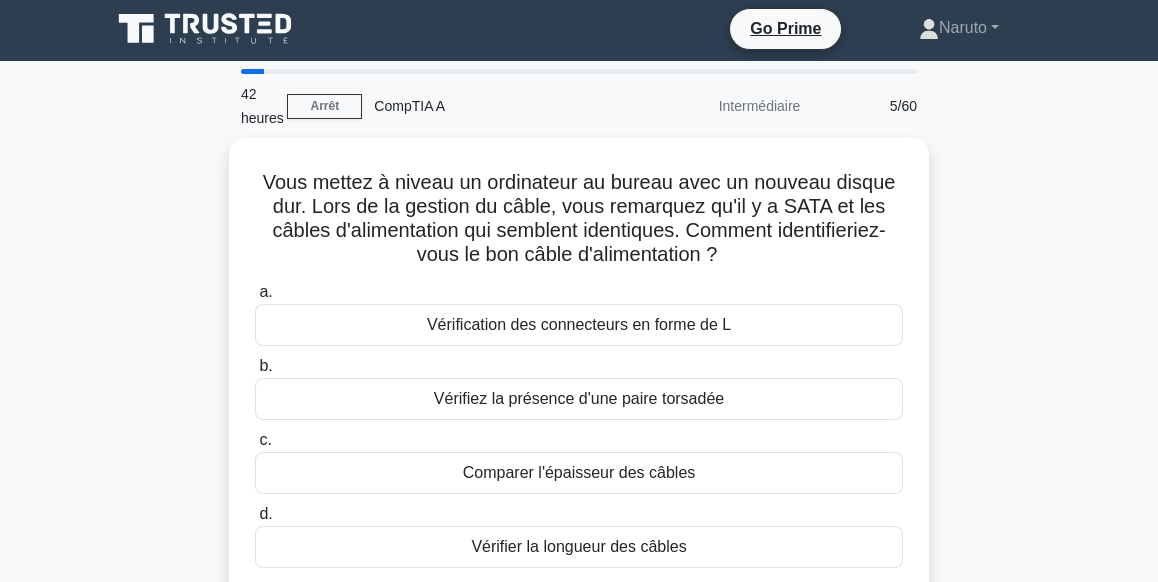scroll, scrollTop: 0, scrollLeft: 0, axis: both 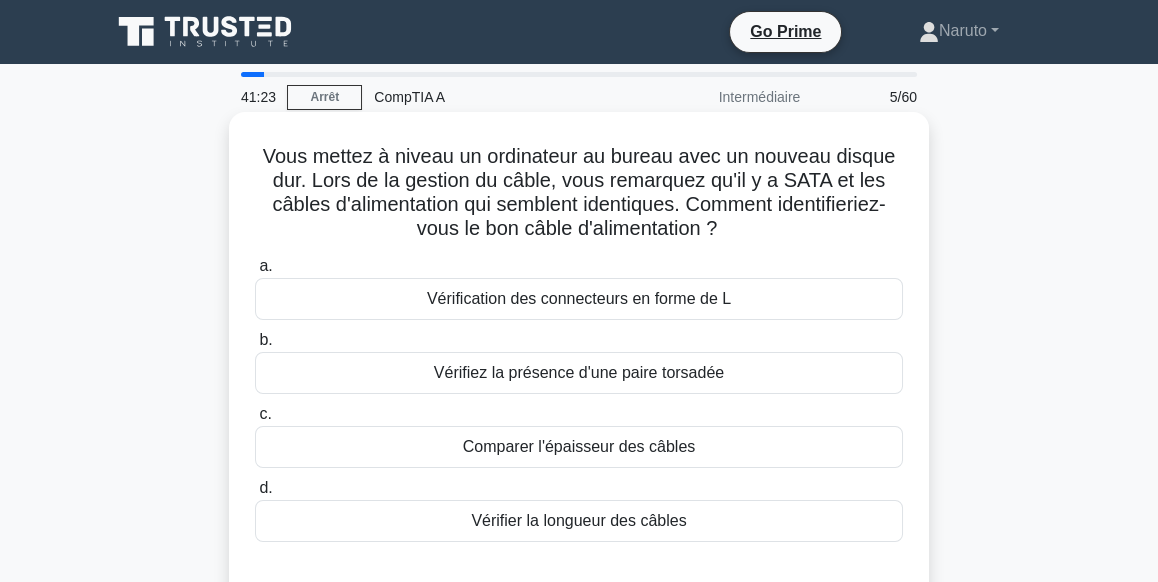 click on "Vérification des connecteurs en forme de L" at bounding box center (579, 299) 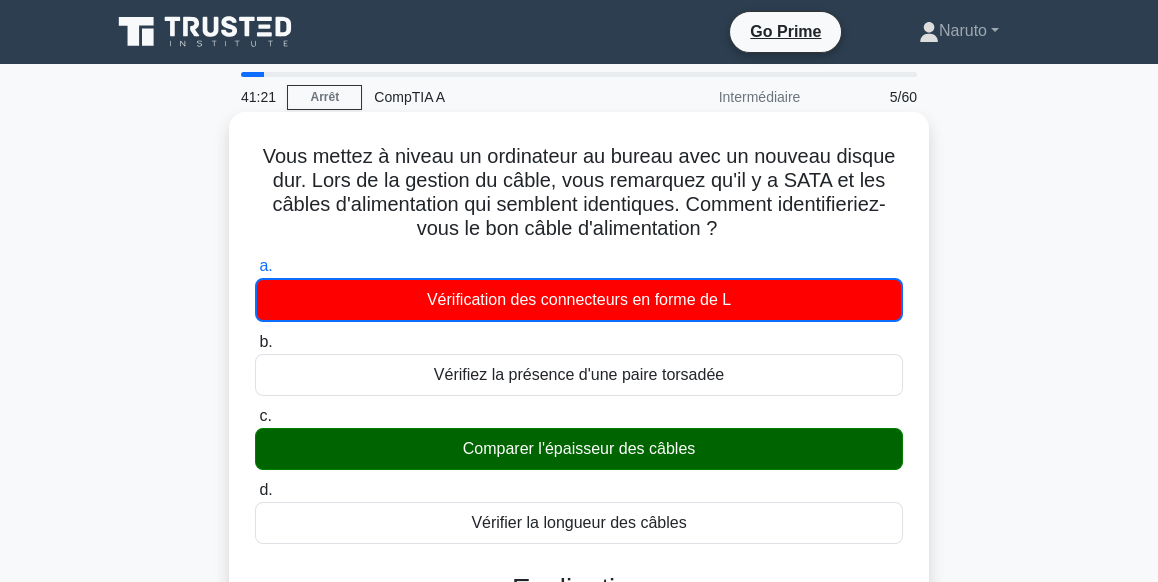 click on "Comparer l'épaisseur des câbles" at bounding box center [579, 449] 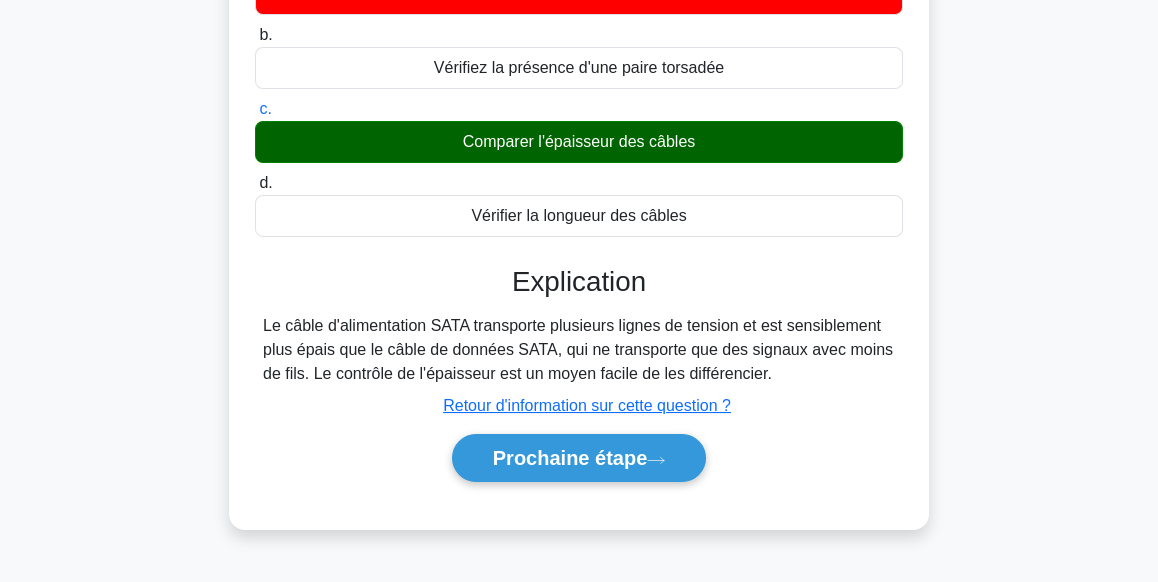 scroll, scrollTop: 281, scrollLeft: 0, axis: vertical 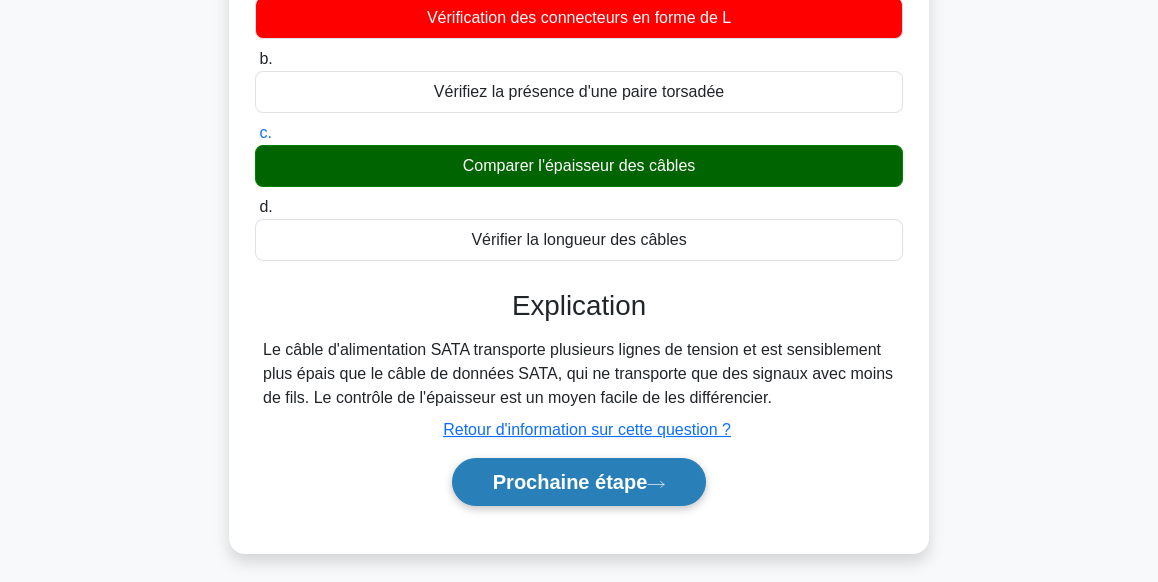 click on "Prochaine étape" at bounding box center (579, 482) 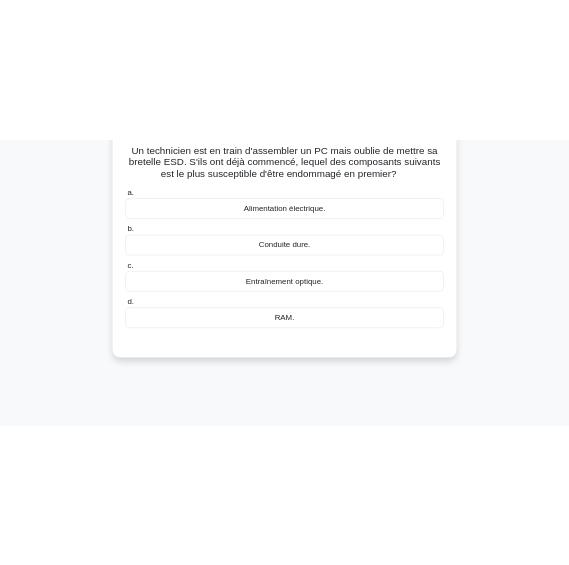 scroll, scrollTop: 60, scrollLeft: 0, axis: vertical 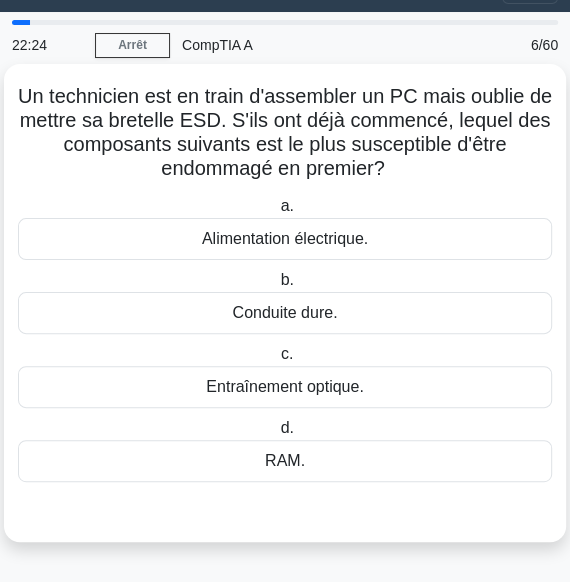 click on "d.
RAM." at bounding box center [285, 449] 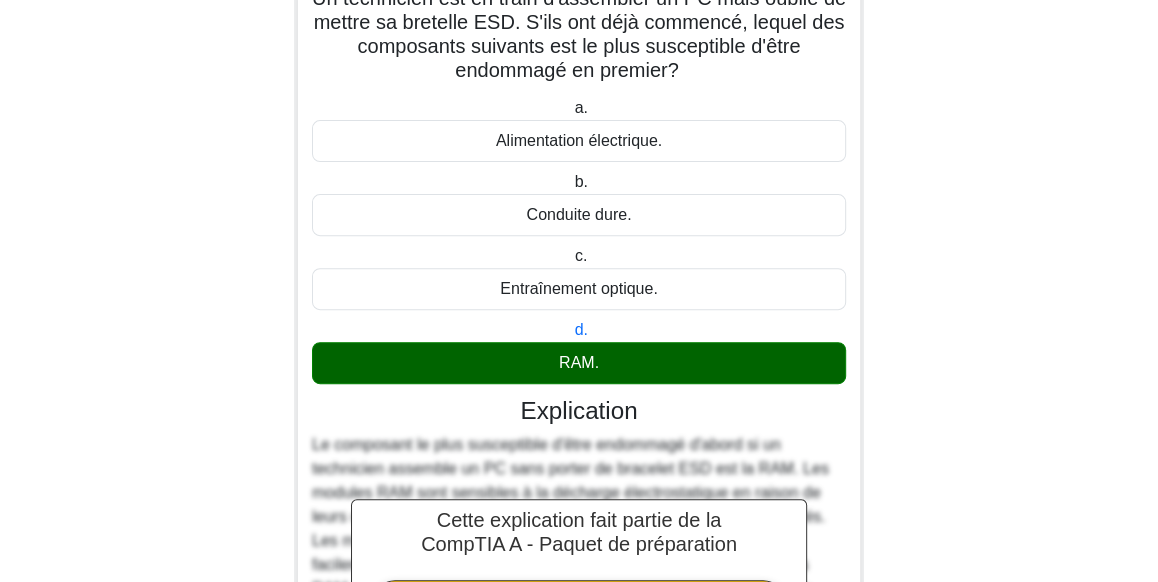scroll, scrollTop: 422, scrollLeft: 0, axis: vertical 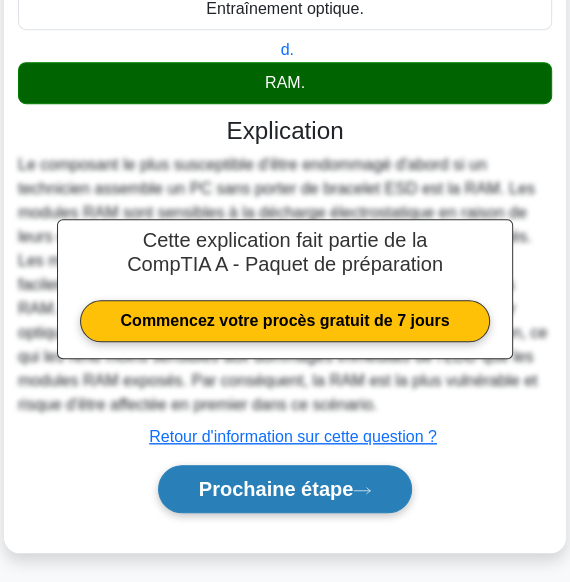 click on "Prochaine étape" at bounding box center (285, 489) 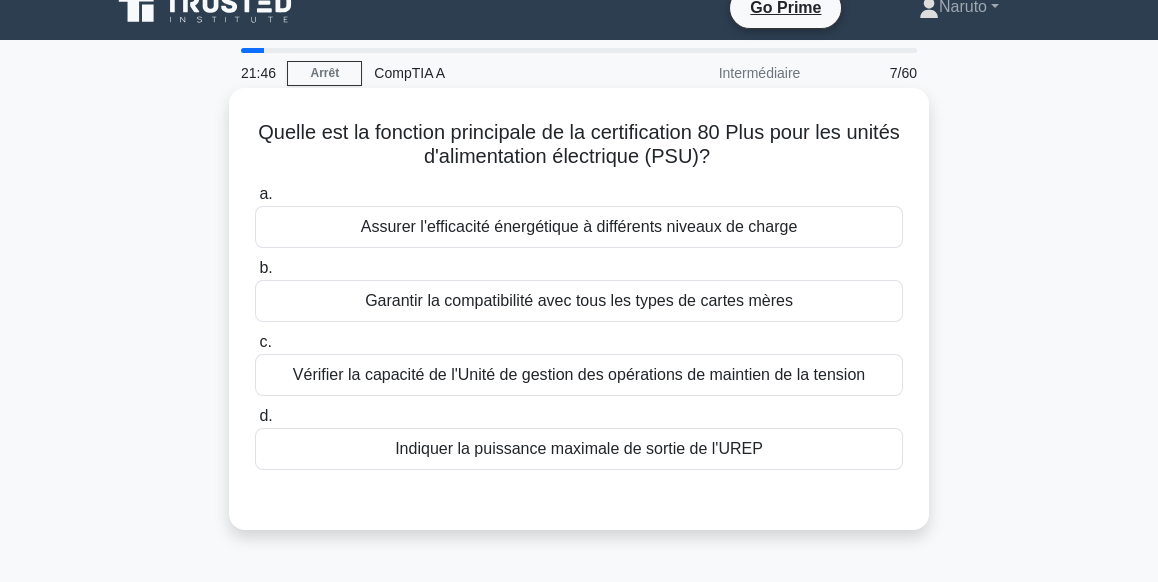 scroll, scrollTop: 0, scrollLeft: 0, axis: both 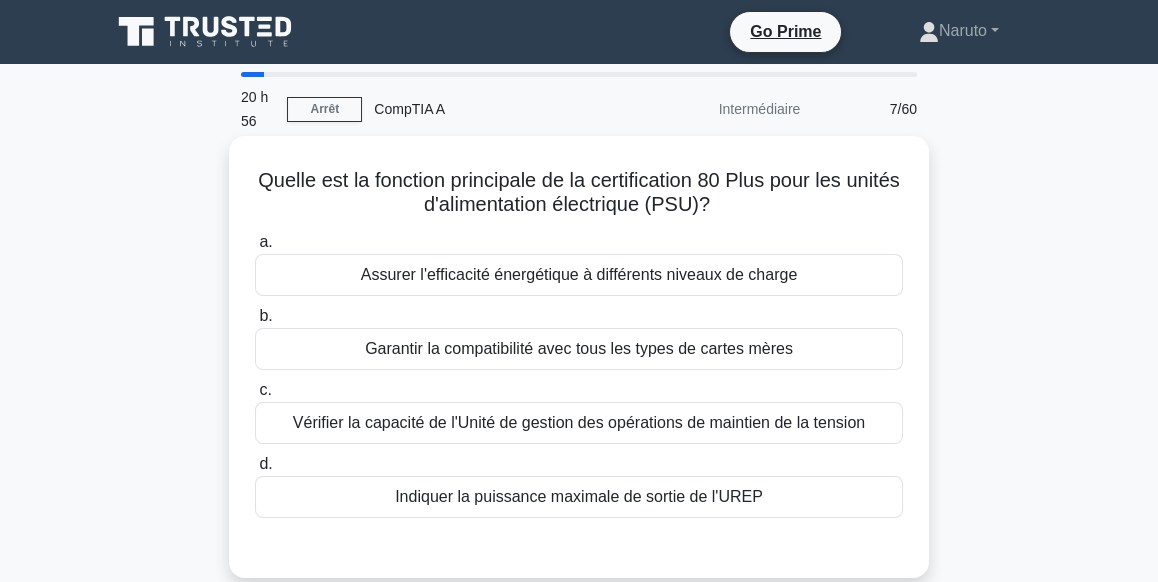 click on "Garantir la compatibilité avec tous les types de cartes mères" at bounding box center (579, 349) 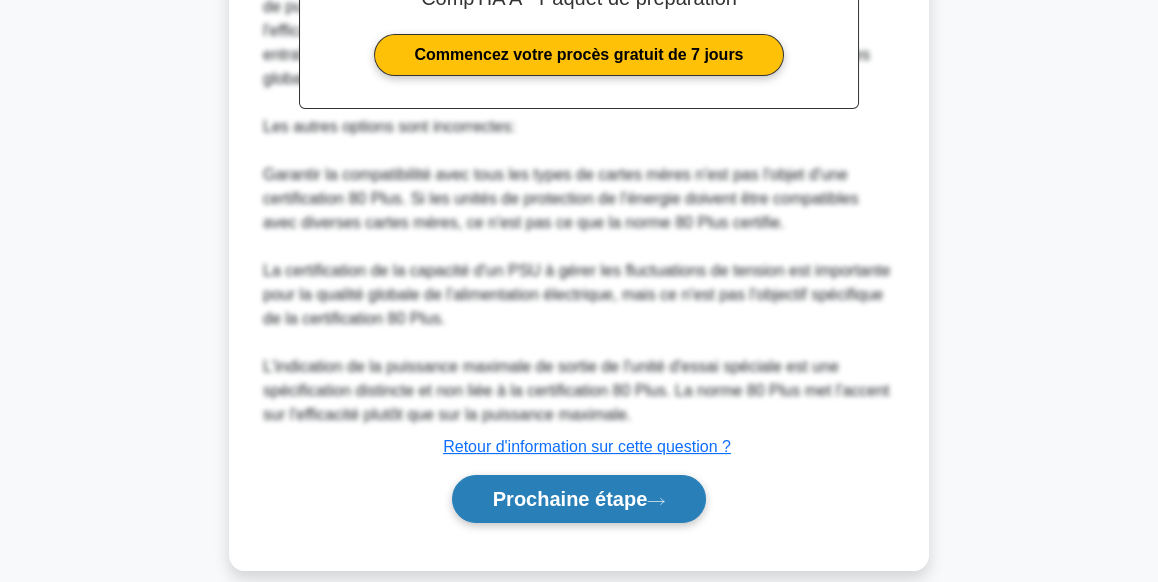 click on "Prochaine étape" at bounding box center [579, 499] 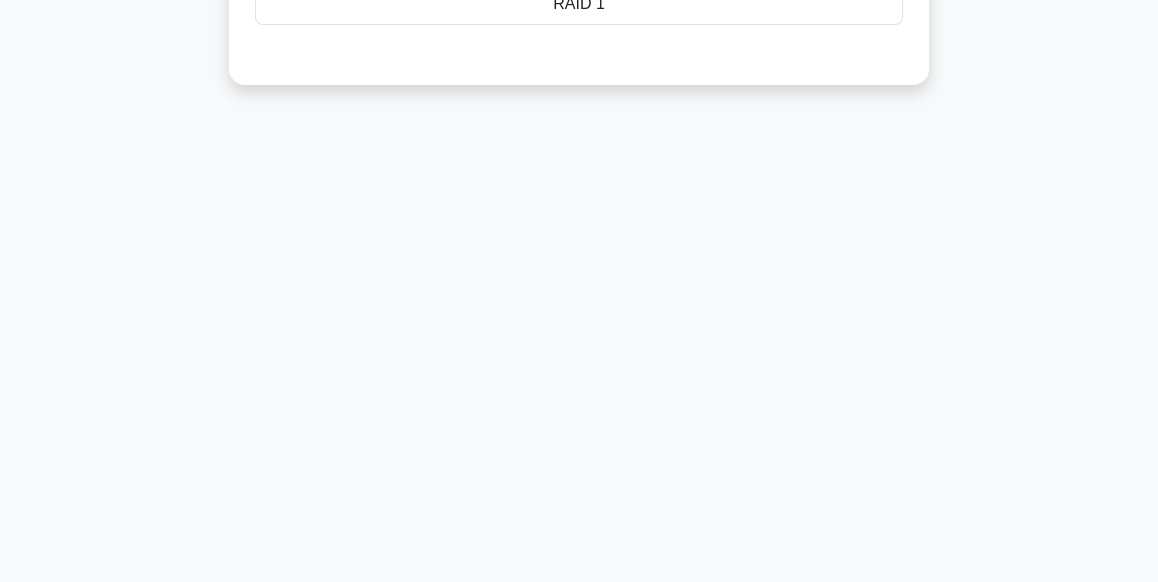 scroll, scrollTop: 497, scrollLeft: 0, axis: vertical 